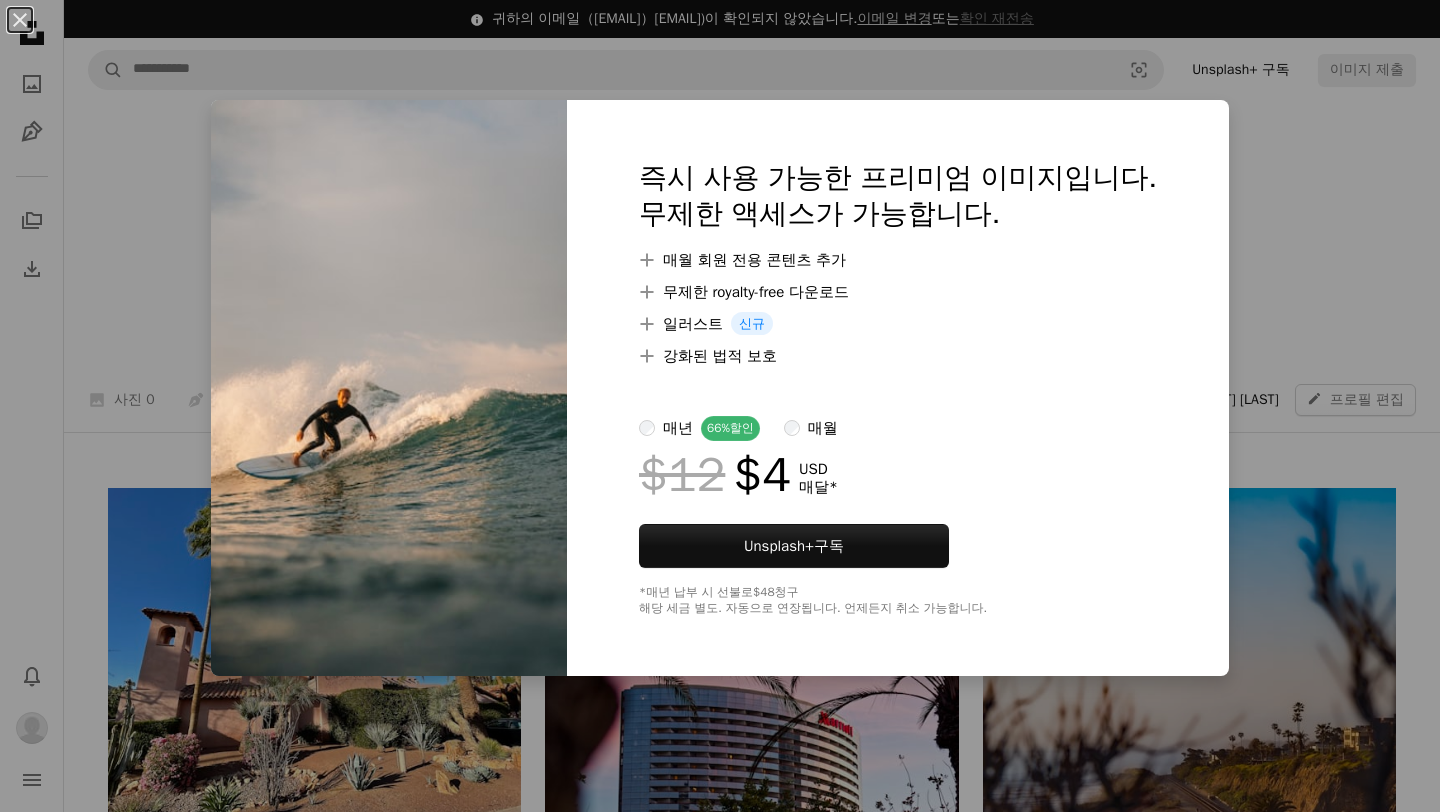 scroll, scrollTop: 19884, scrollLeft: 0, axis: vertical 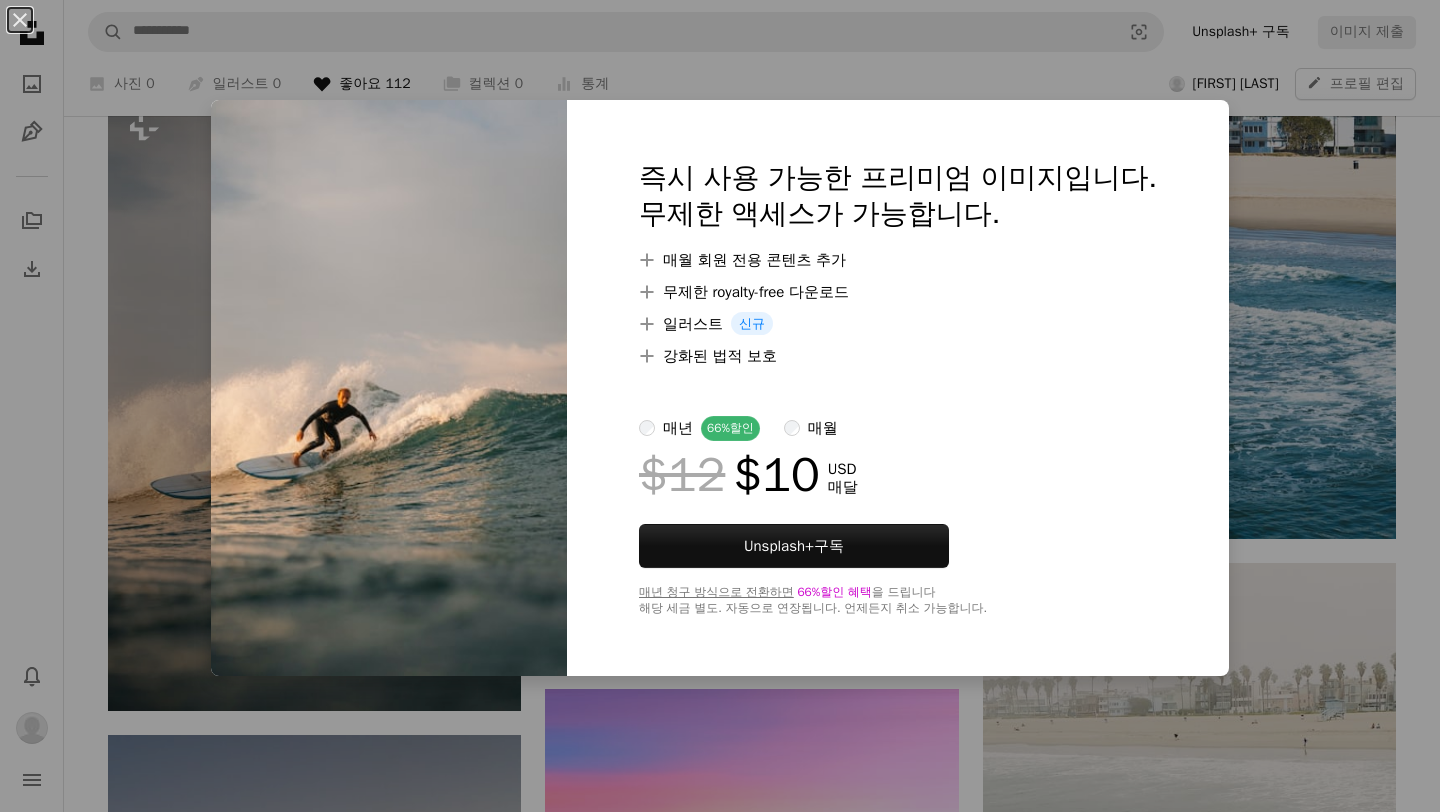 click on "An X shape 즉시 사용 가능한 프리미엄 이미지입니다. 무제한 액세스가 가능합니다. A plus sign 매월 회원 전용 콘텐츠 추가 A plus sign 무제한 royalty-free 다운로드 A plus sign 일러스트  신규 A plus sign 강화된 법적 보호 매년 66%  할인 매월 $12   $10 USD 매달 Unsplash+  구독 매년 청구 방식으로 전환하면   66%  할인 혜택 을 드립니다 해당 세금 별도. 자동으로 연장됩니다. 언제든지 취소 가능합니다." at bounding box center (720, 406) 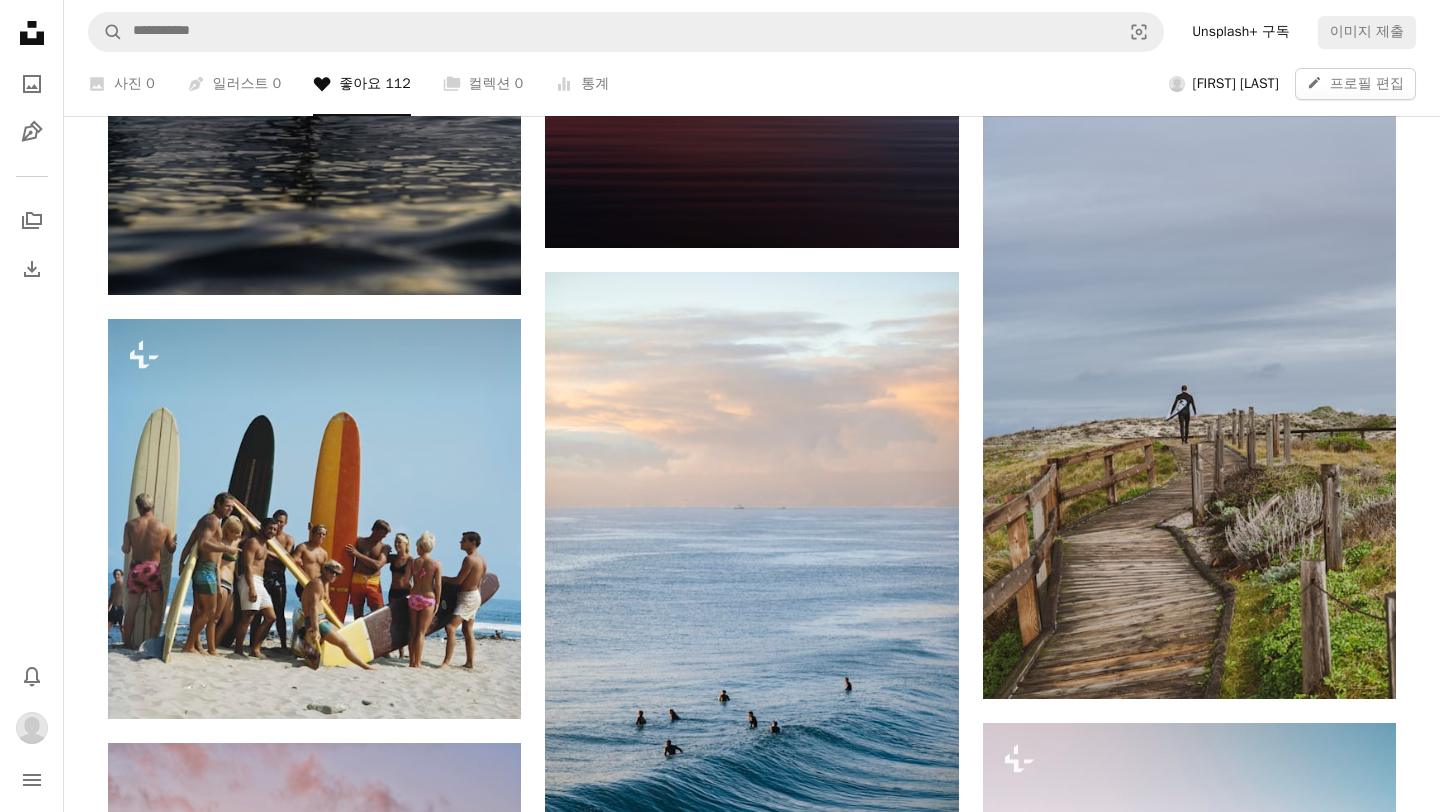 scroll, scrollTop: 21086, scrollLeft: 0, axis: vertical 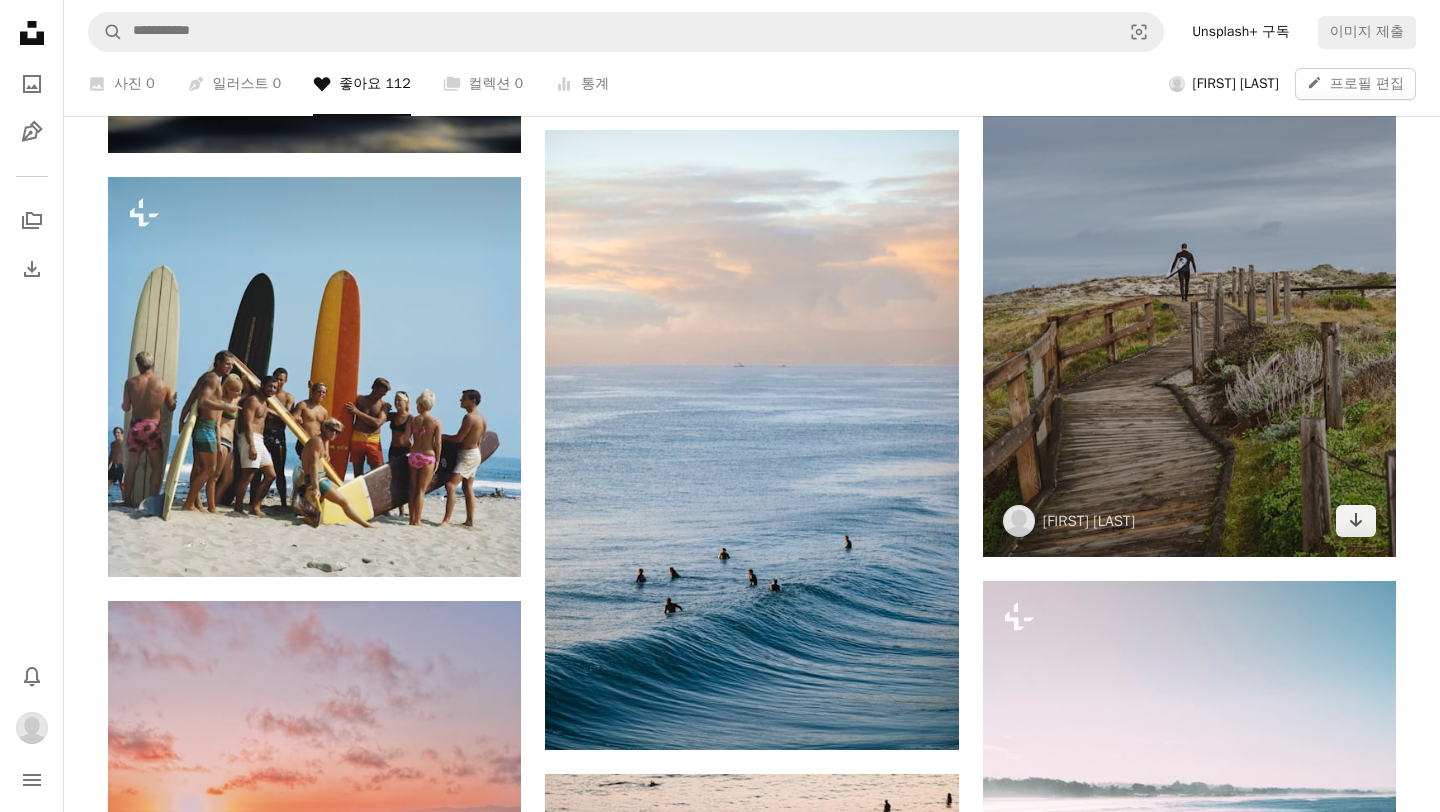 click at bounding box center (1189, 247) 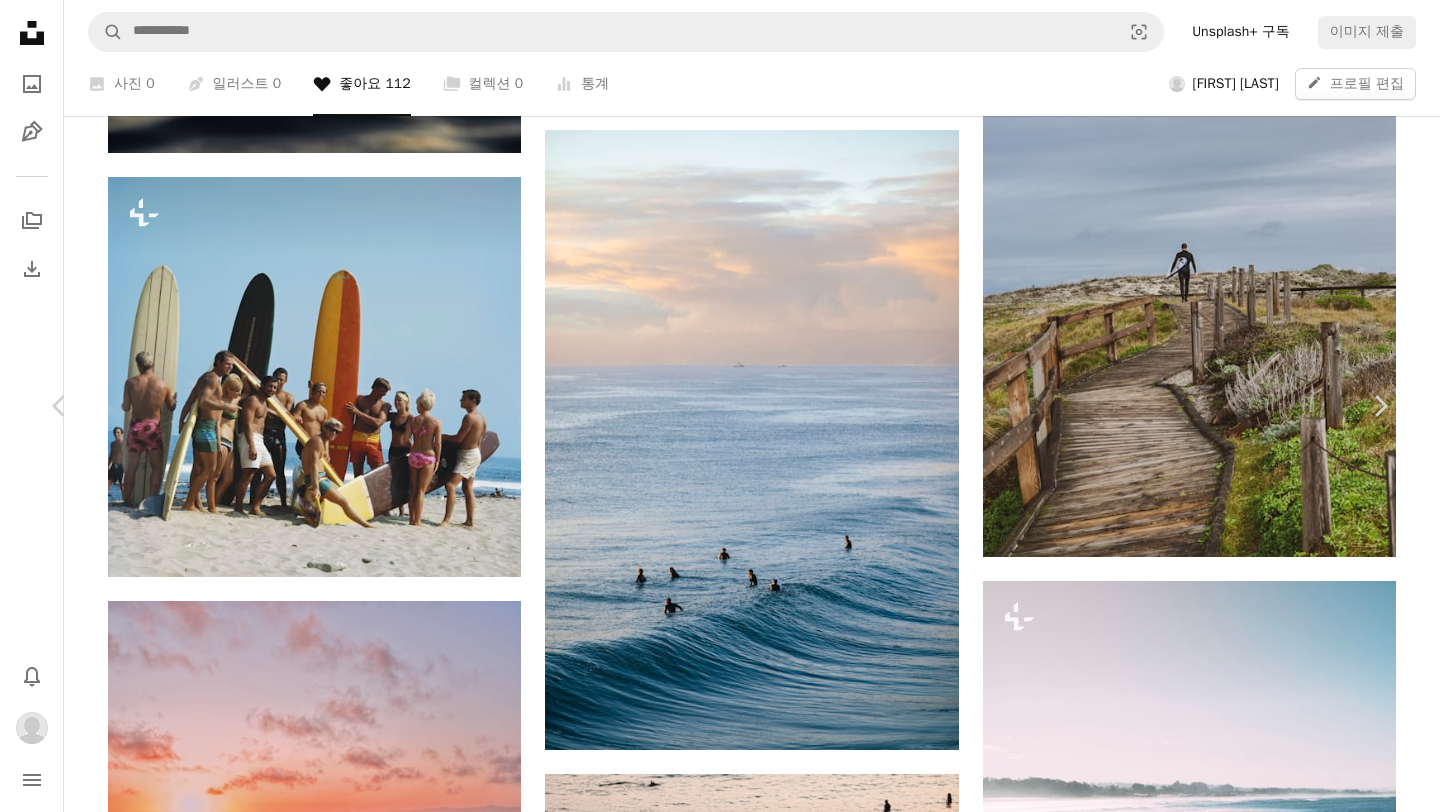scroll, scrollTop: 0, scrollLeft: 0, axis: both 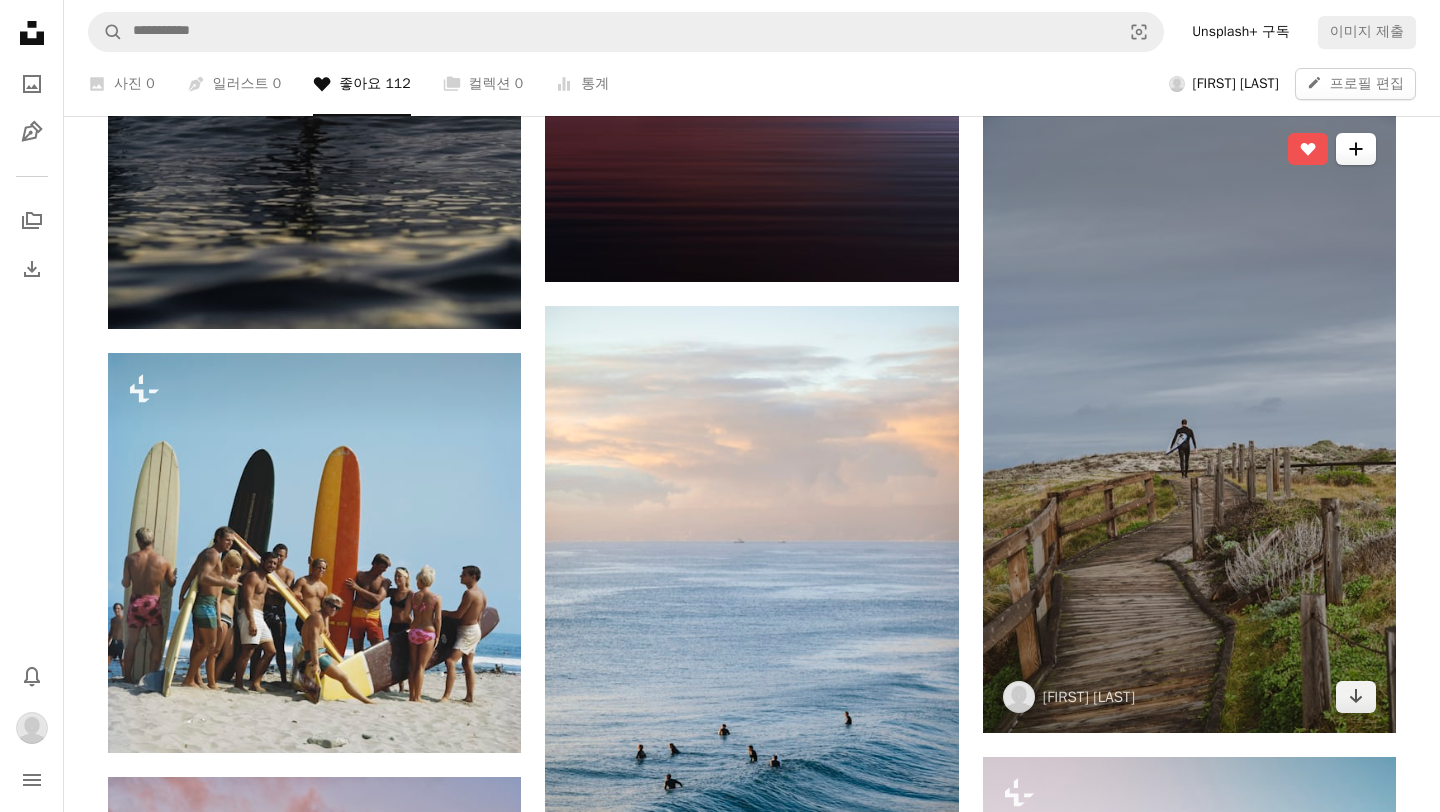 click on "A plus sign" 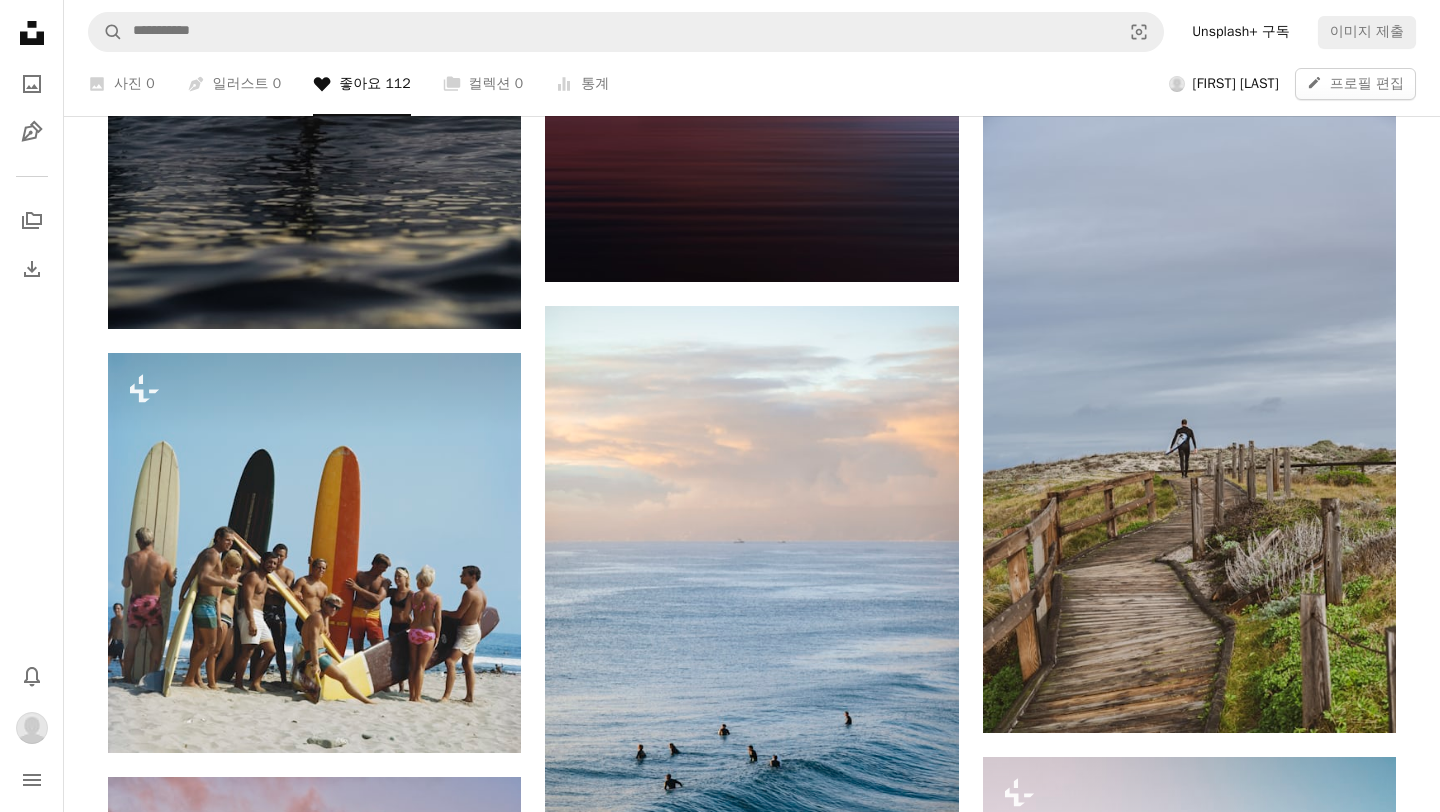 click on "An X shape 컬렉션에 추가 컬렉션을 생성하기 위해 계정 확인 새 컬렉션 생성 이름 60 설명 (옵션) 250 컬렉션 비공개 설정 A lock 취소 컬렉션 생성" at bounding box center (720, 2827) 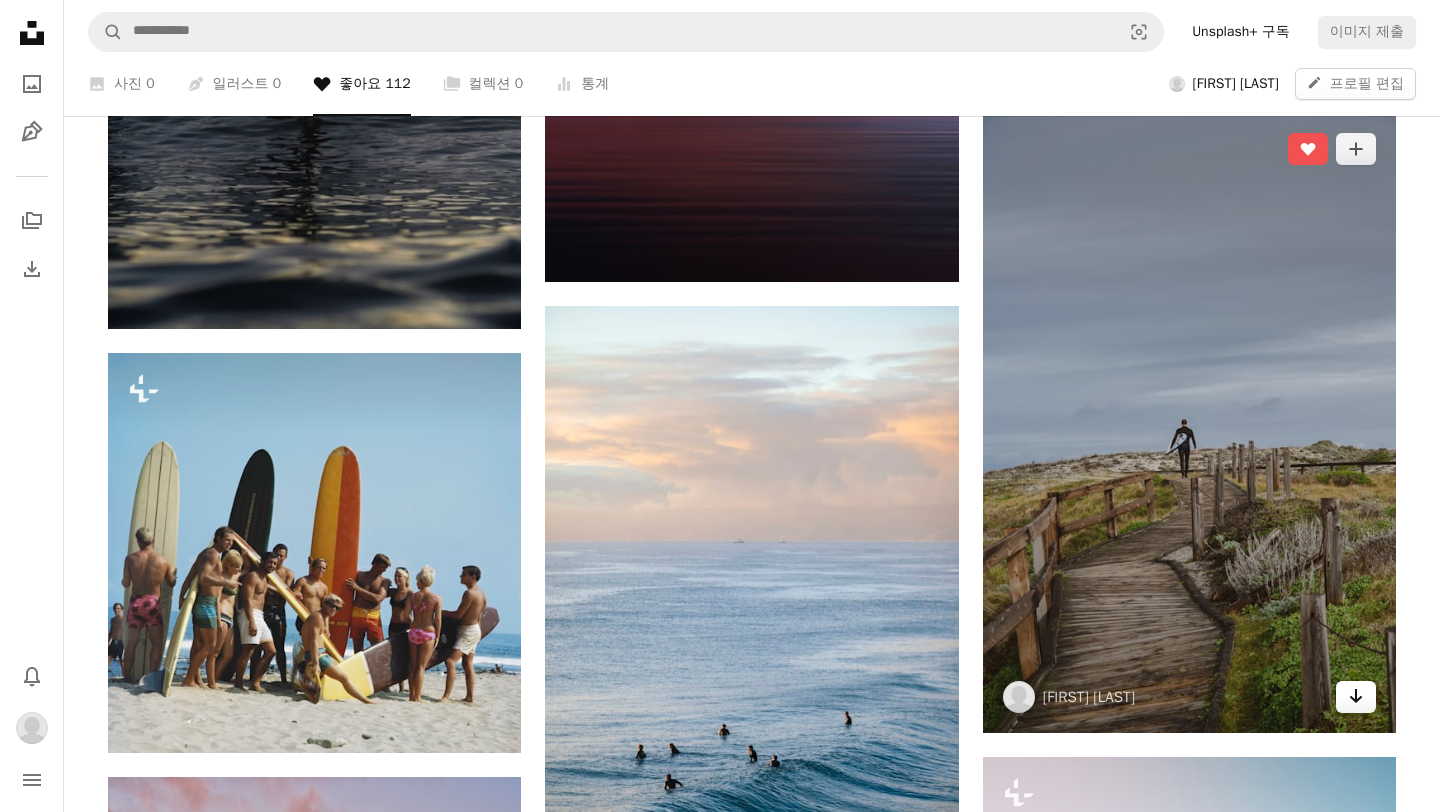 click on "Arrow pointing down" 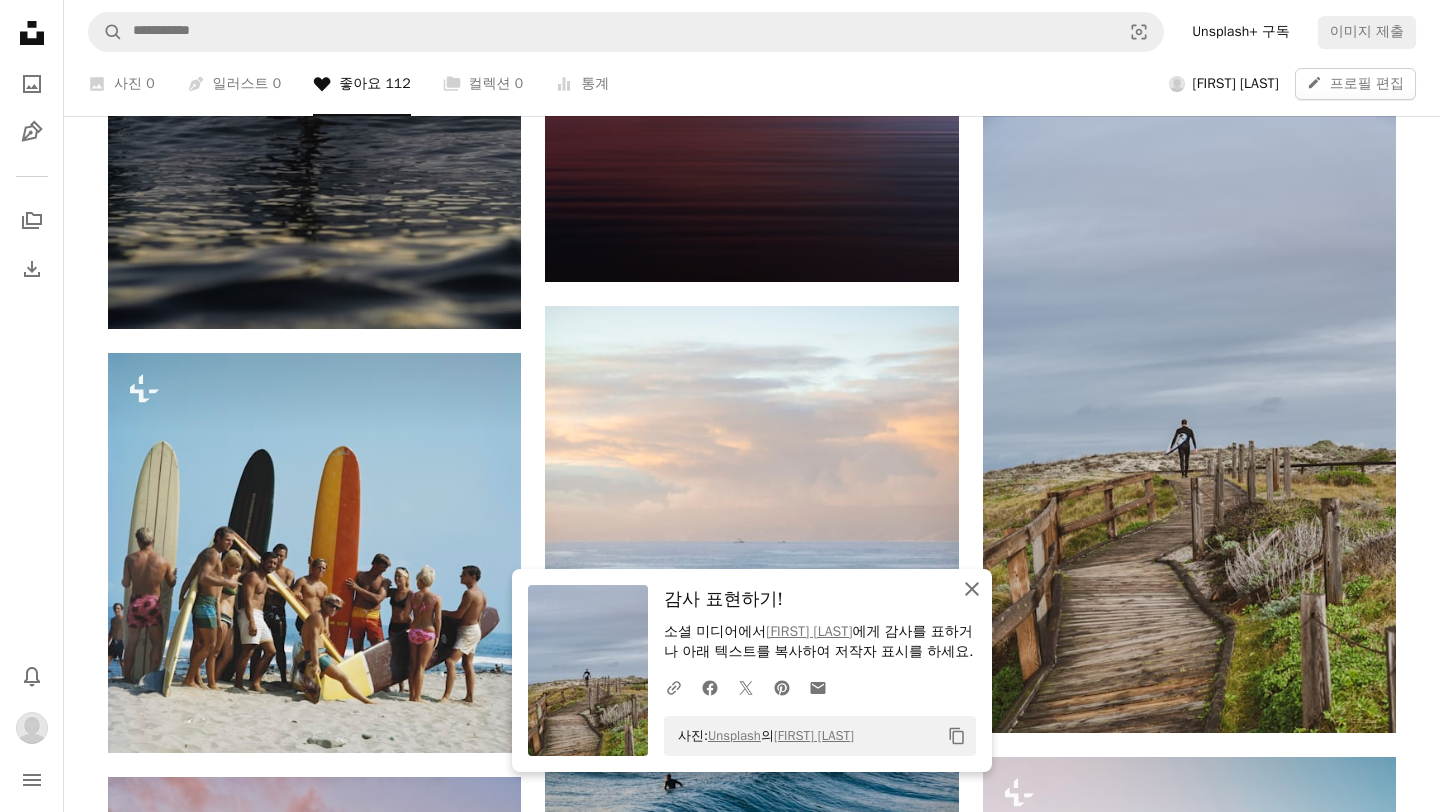 click on "An X shape" 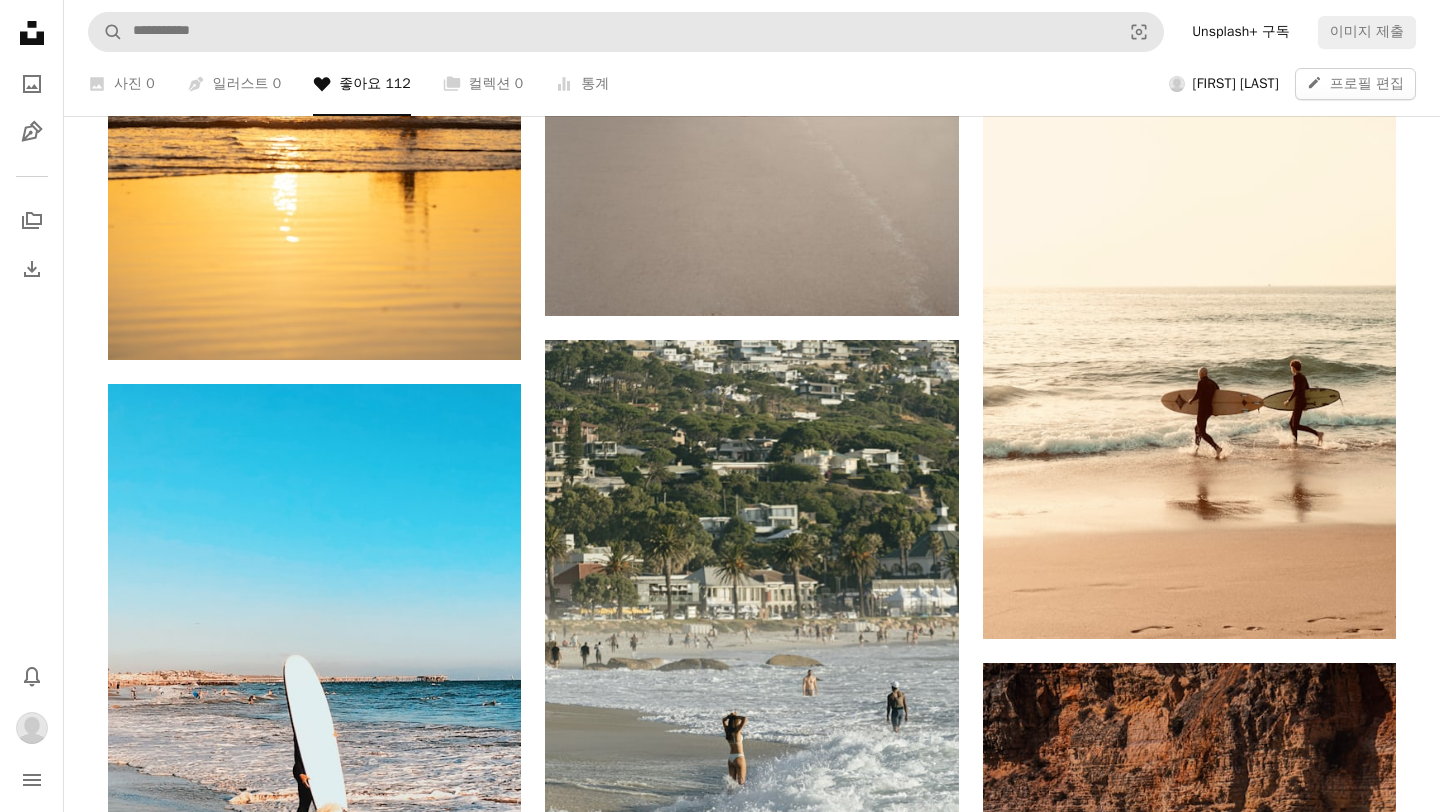 scroll, scrollTop: 11048, scrollLeft: 0, axis: vertical 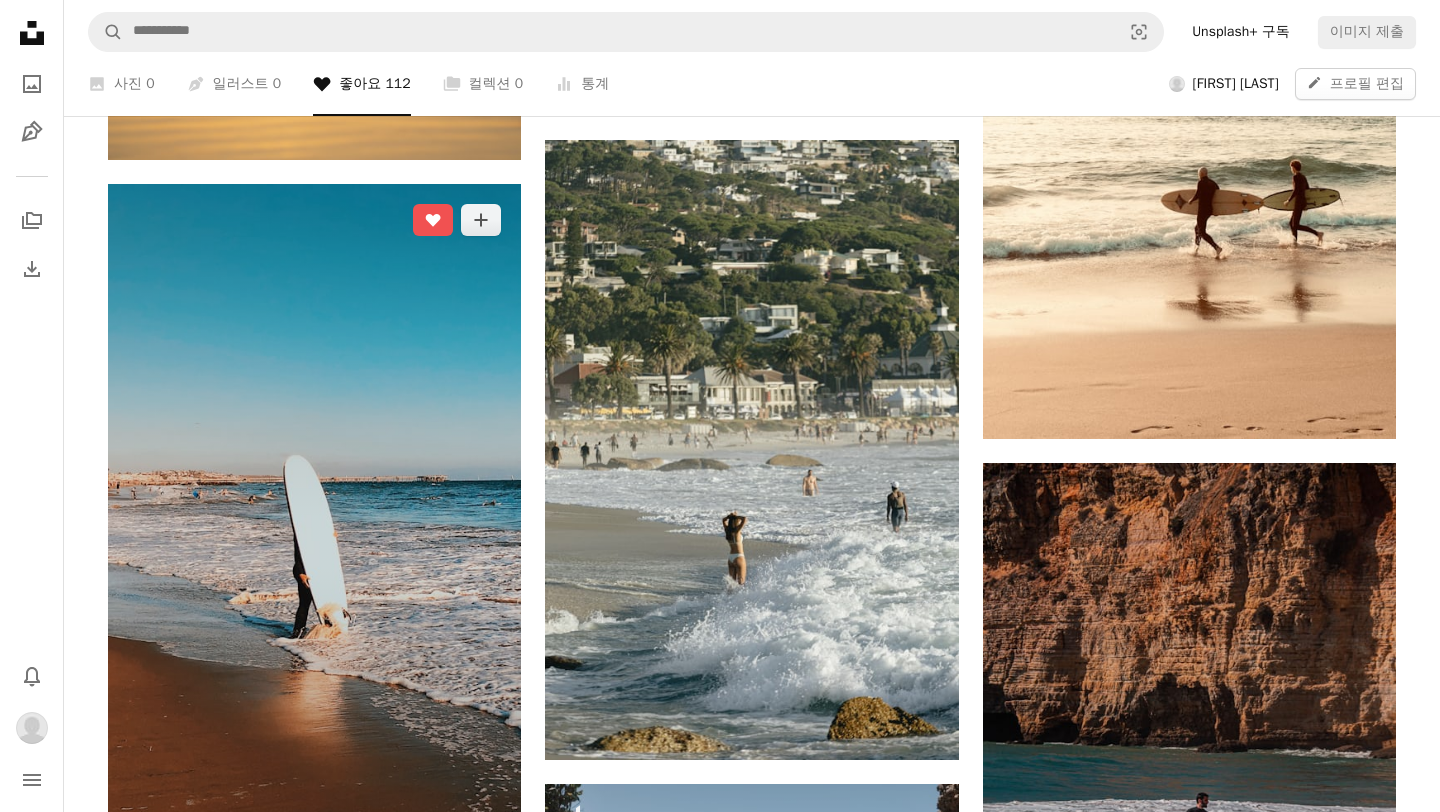 click at bounding box center (314, 551) 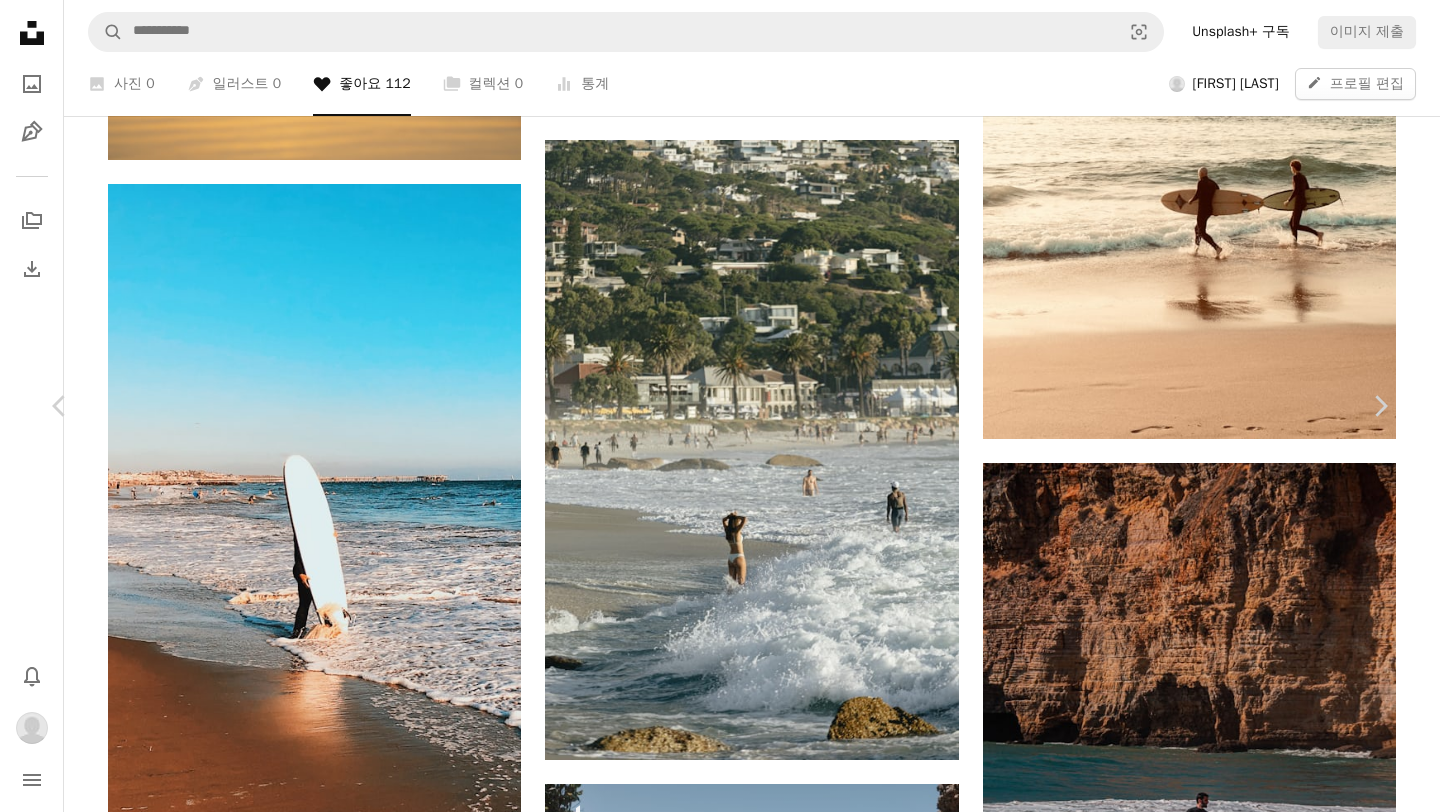 scroll, scrollTop: 7936, scrollLeft: 0, axis: vertical 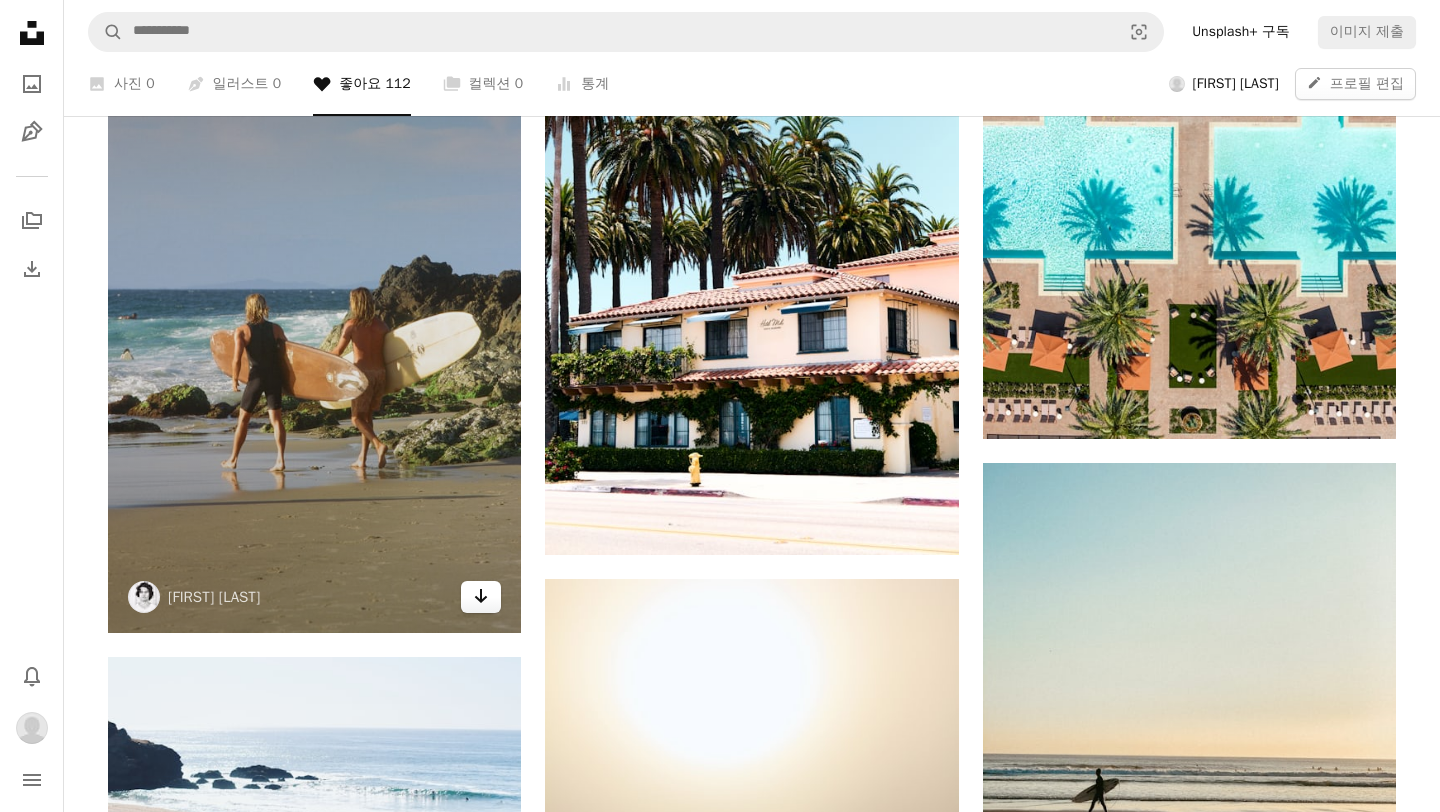 click on "Arrow pointing down" 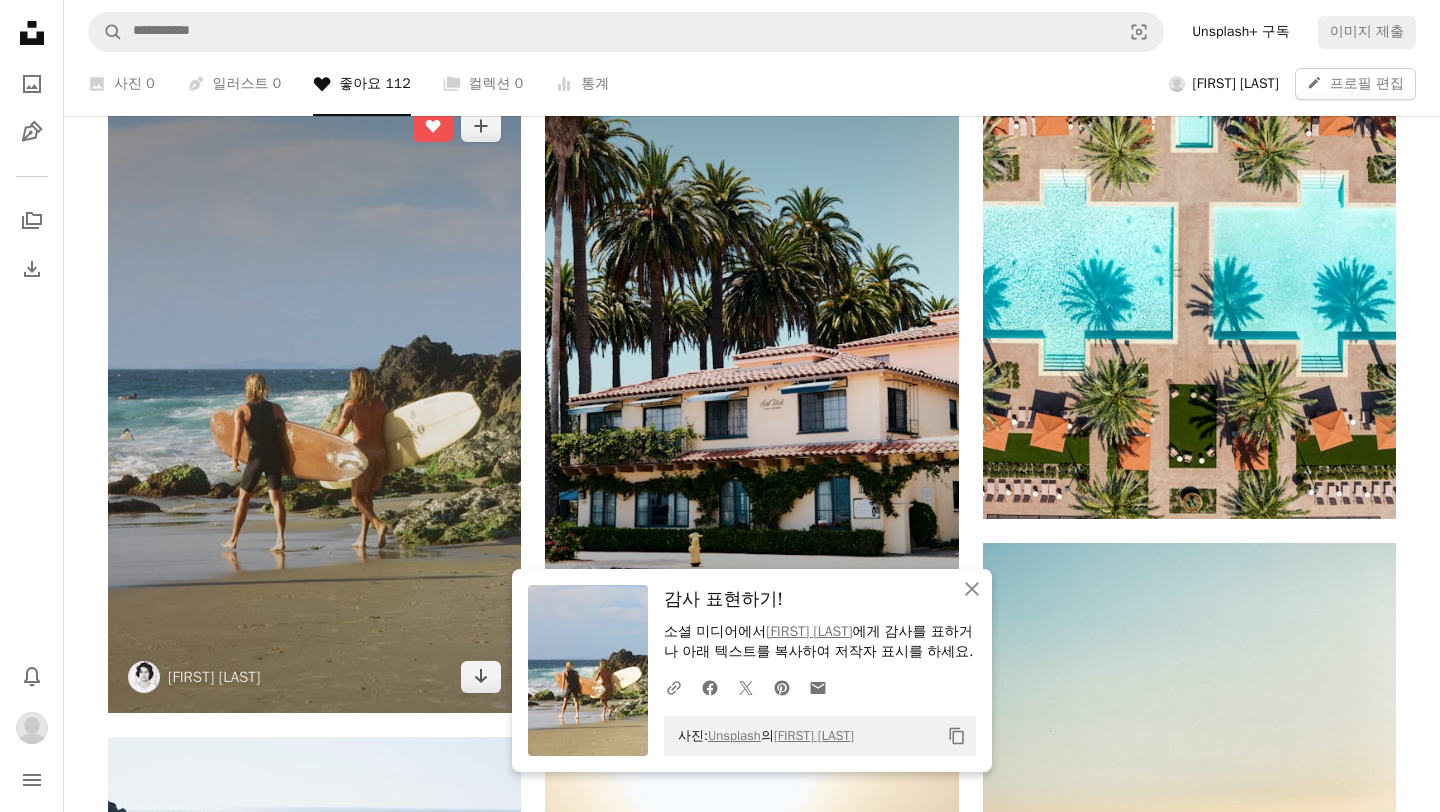 scroll, scrollTop: 6414, scrollLeft: 0, axis: vertical 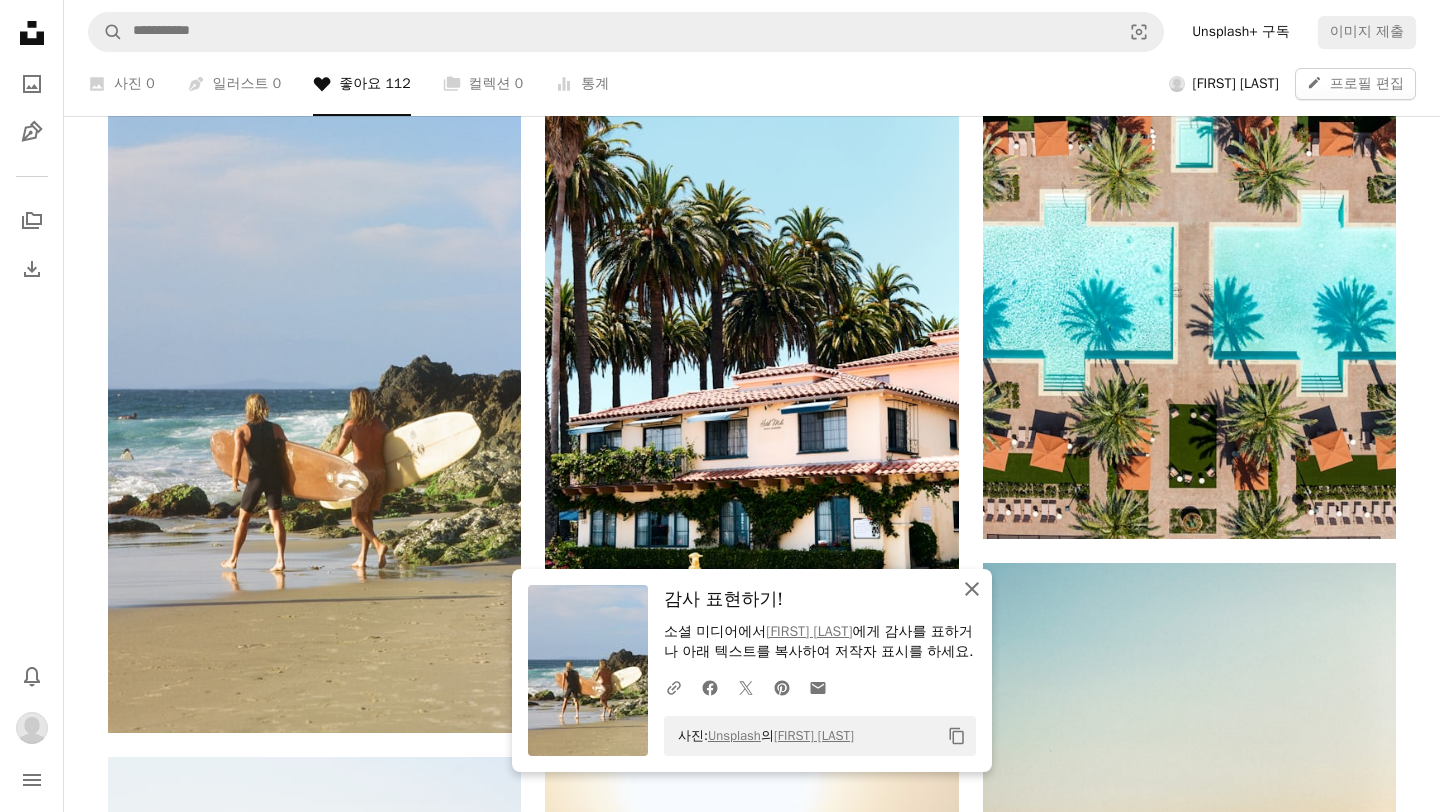click on "An X shape" 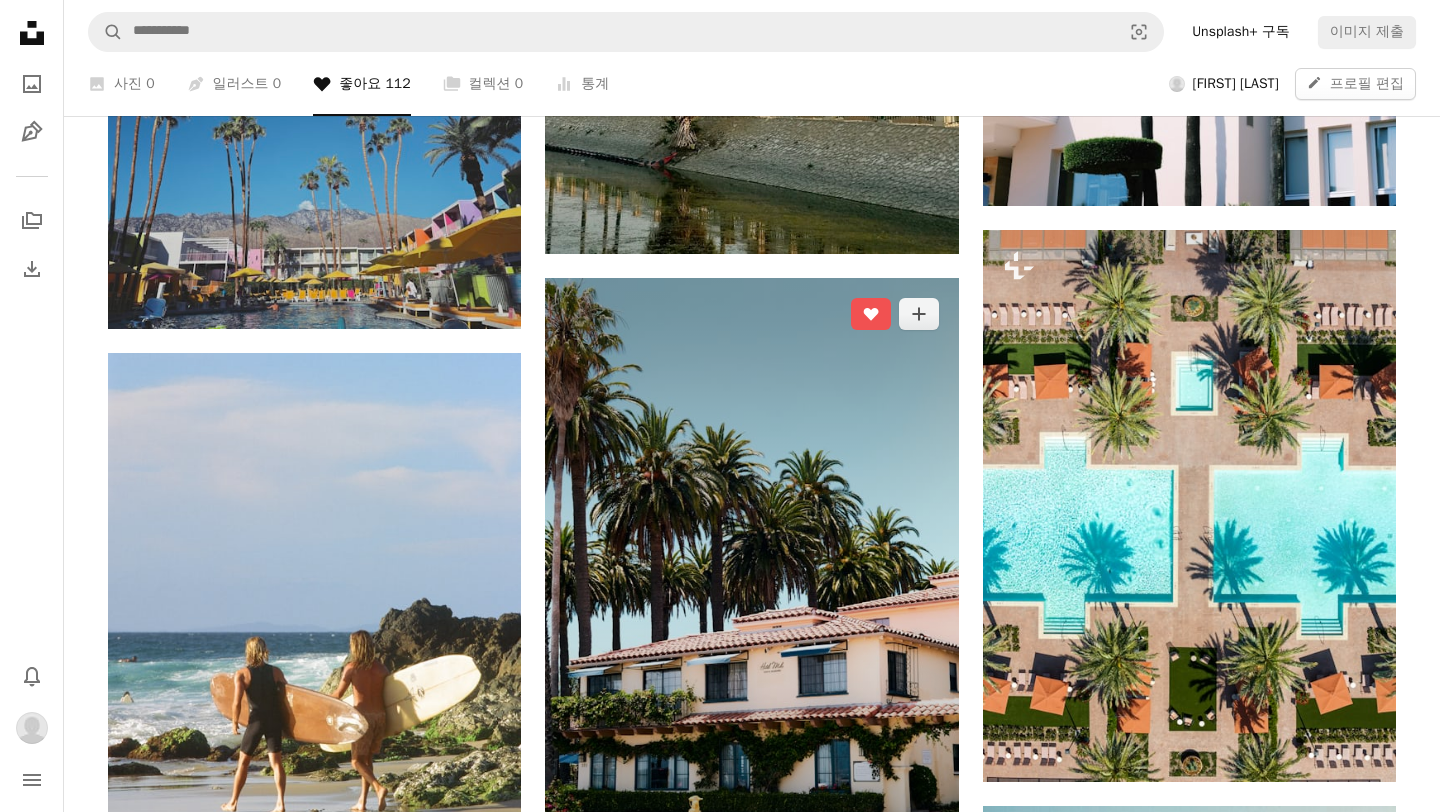 scroll, scrollTop: 6488, scrollLeft: 0, axis: vertical 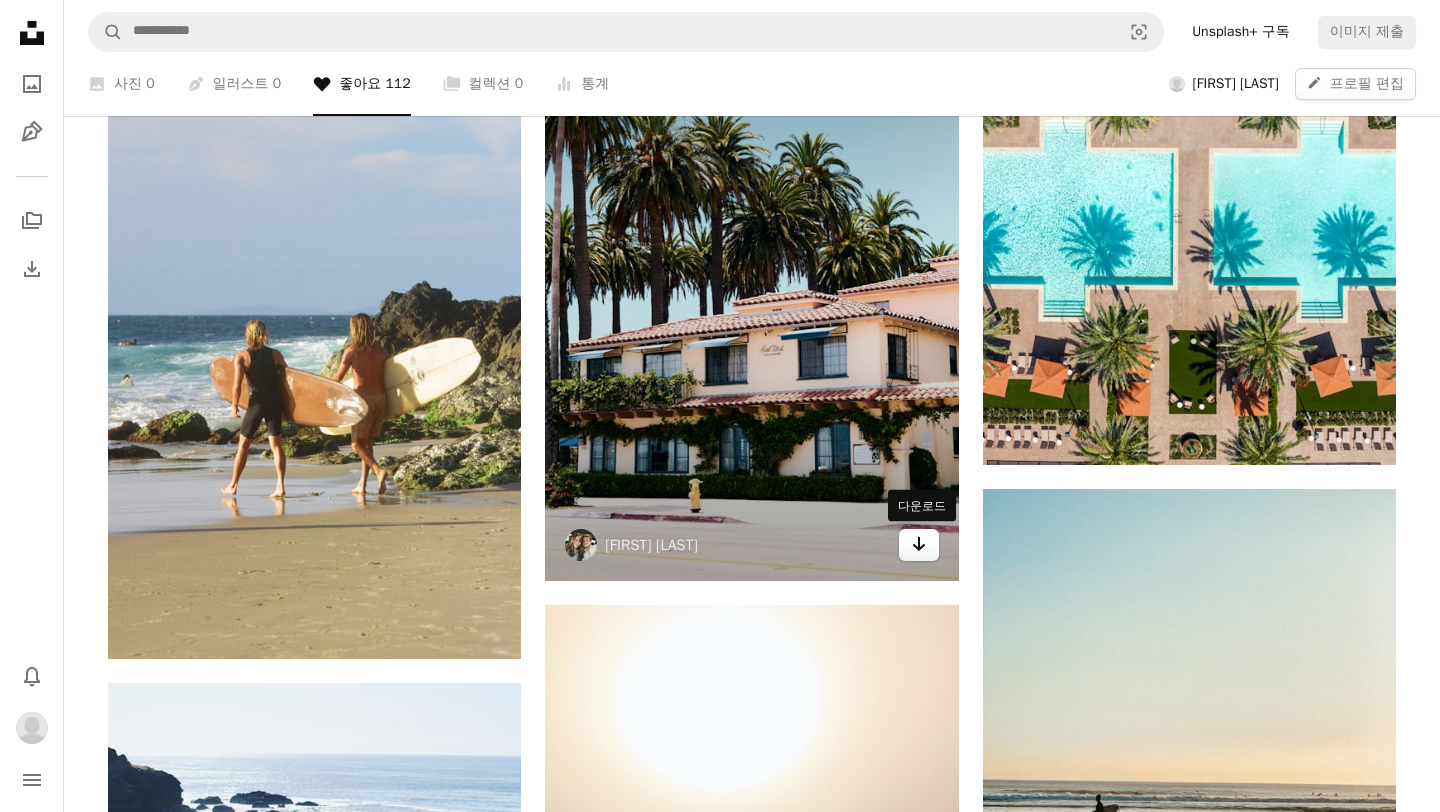 click on "Arrow pointing down" 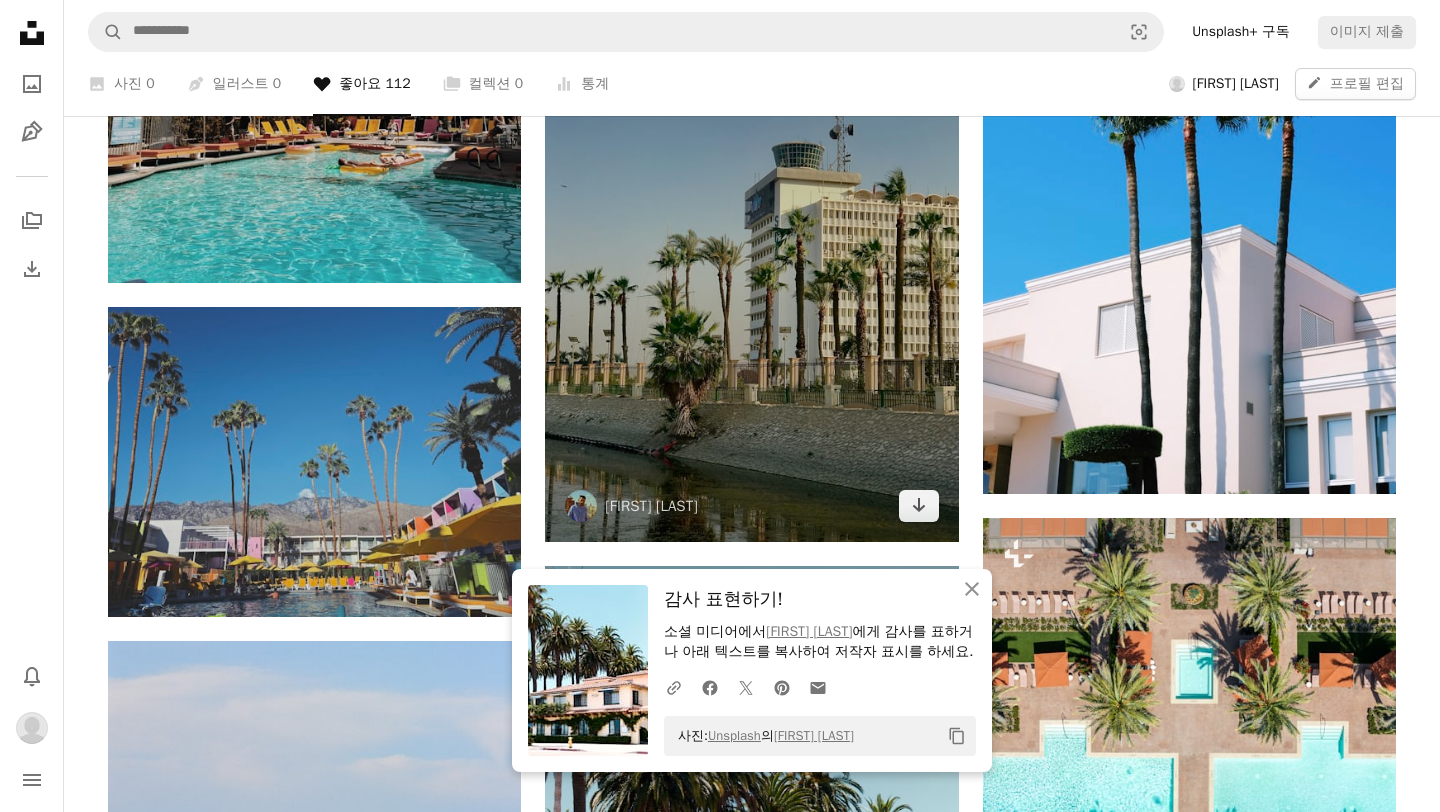 scroll, scrollTop: 5975, scrollLeft: 0, axis: vertical 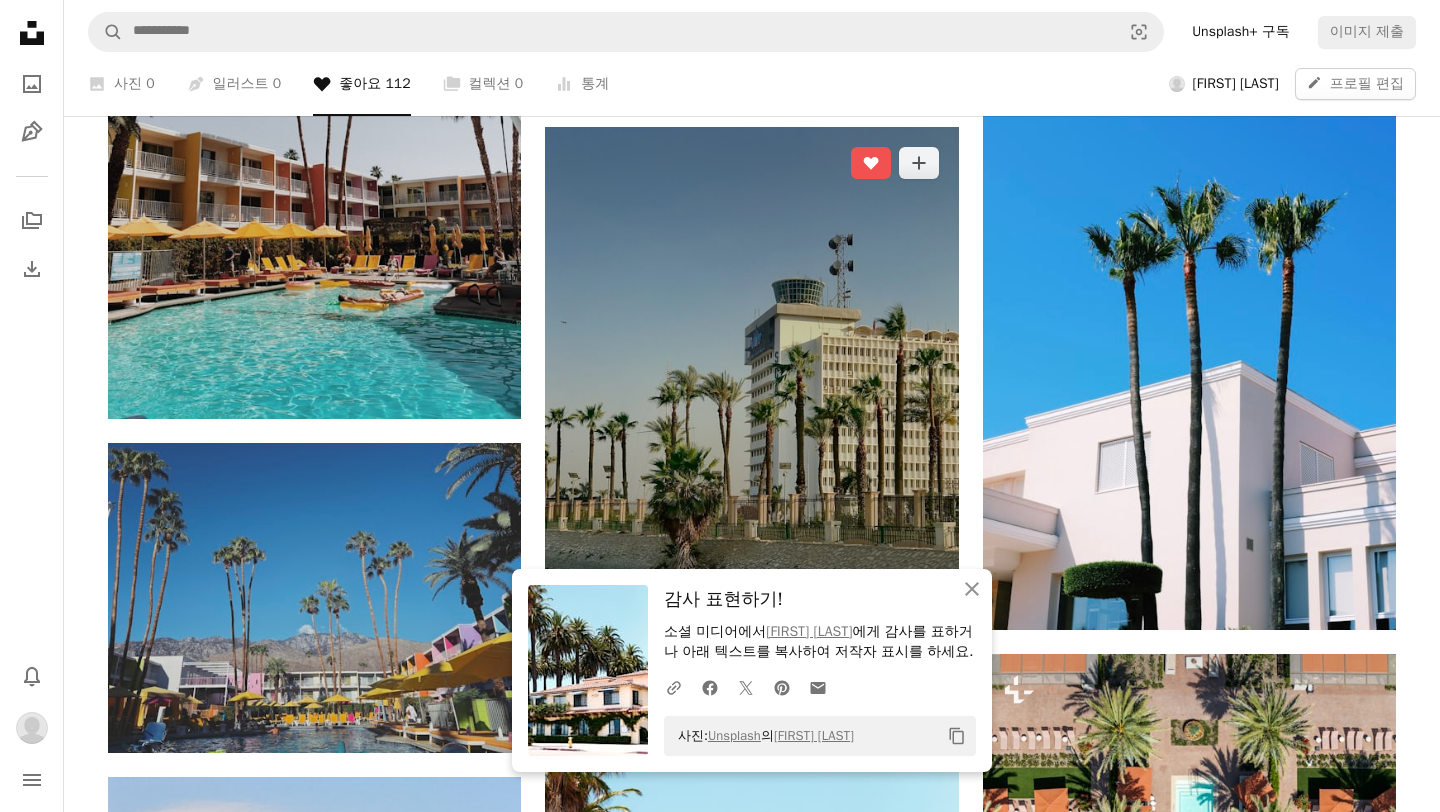 click at bounding box center (751, 402) 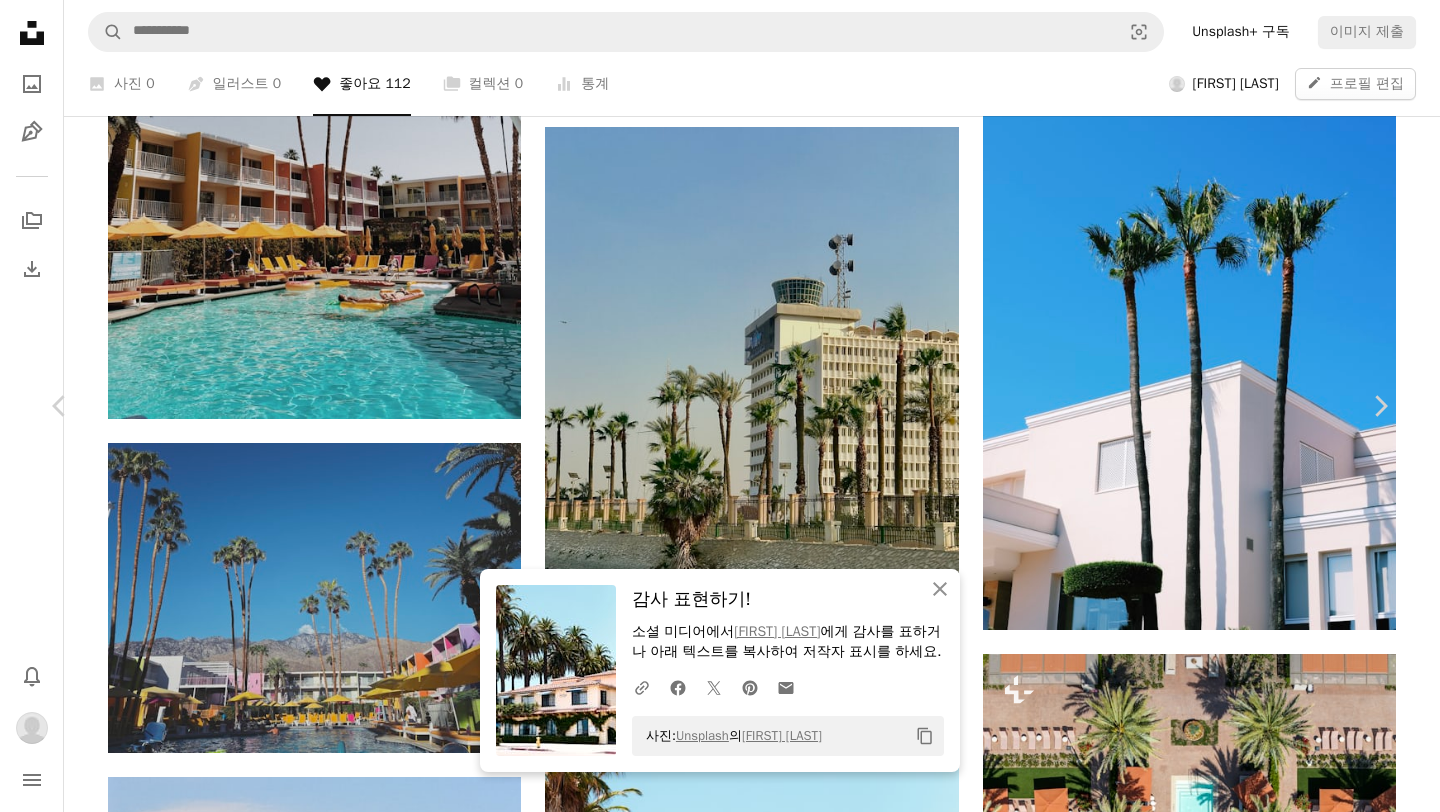 scroll, scrollTop: 0, scrollLeft: 0, axis: both 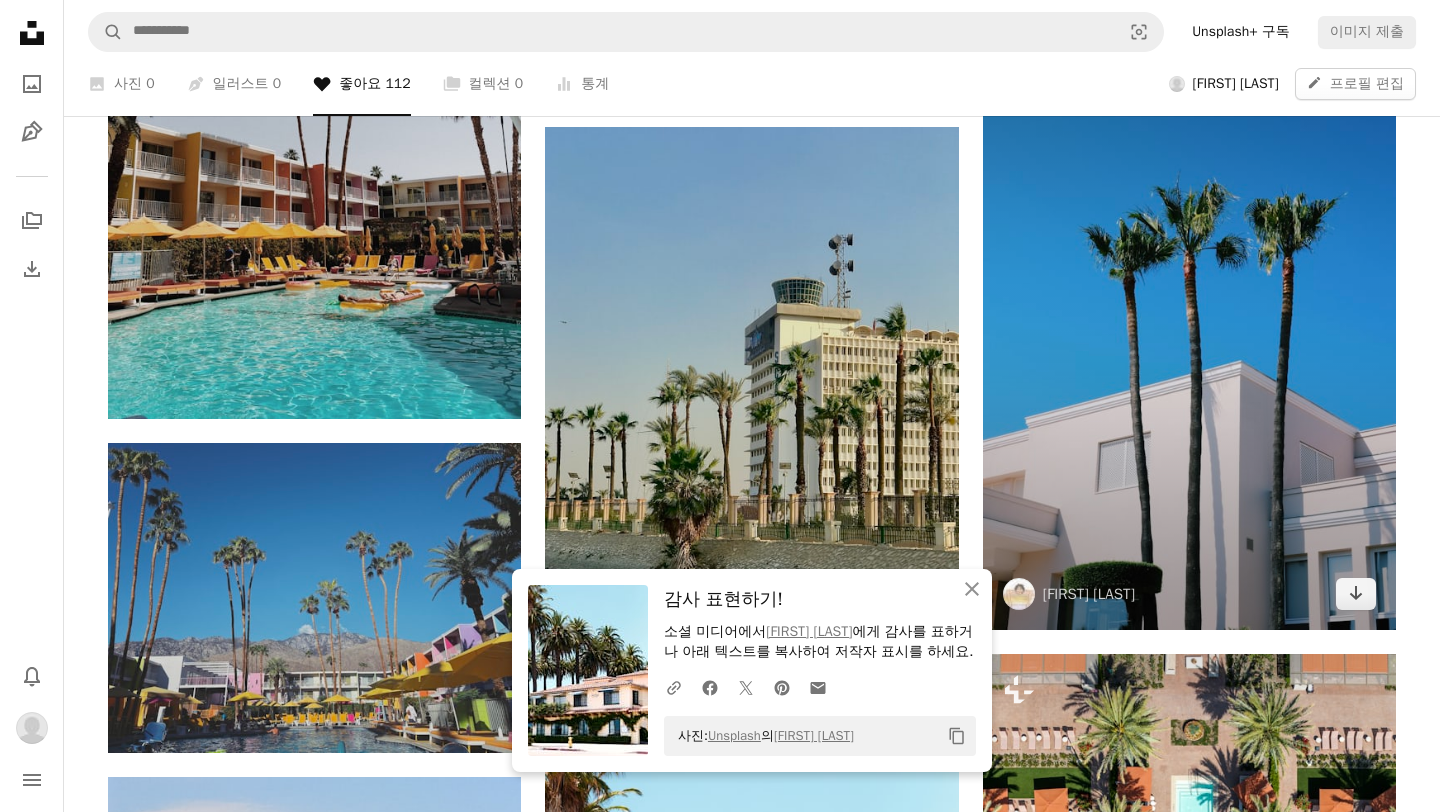 click at bounding box center [1189, 308] 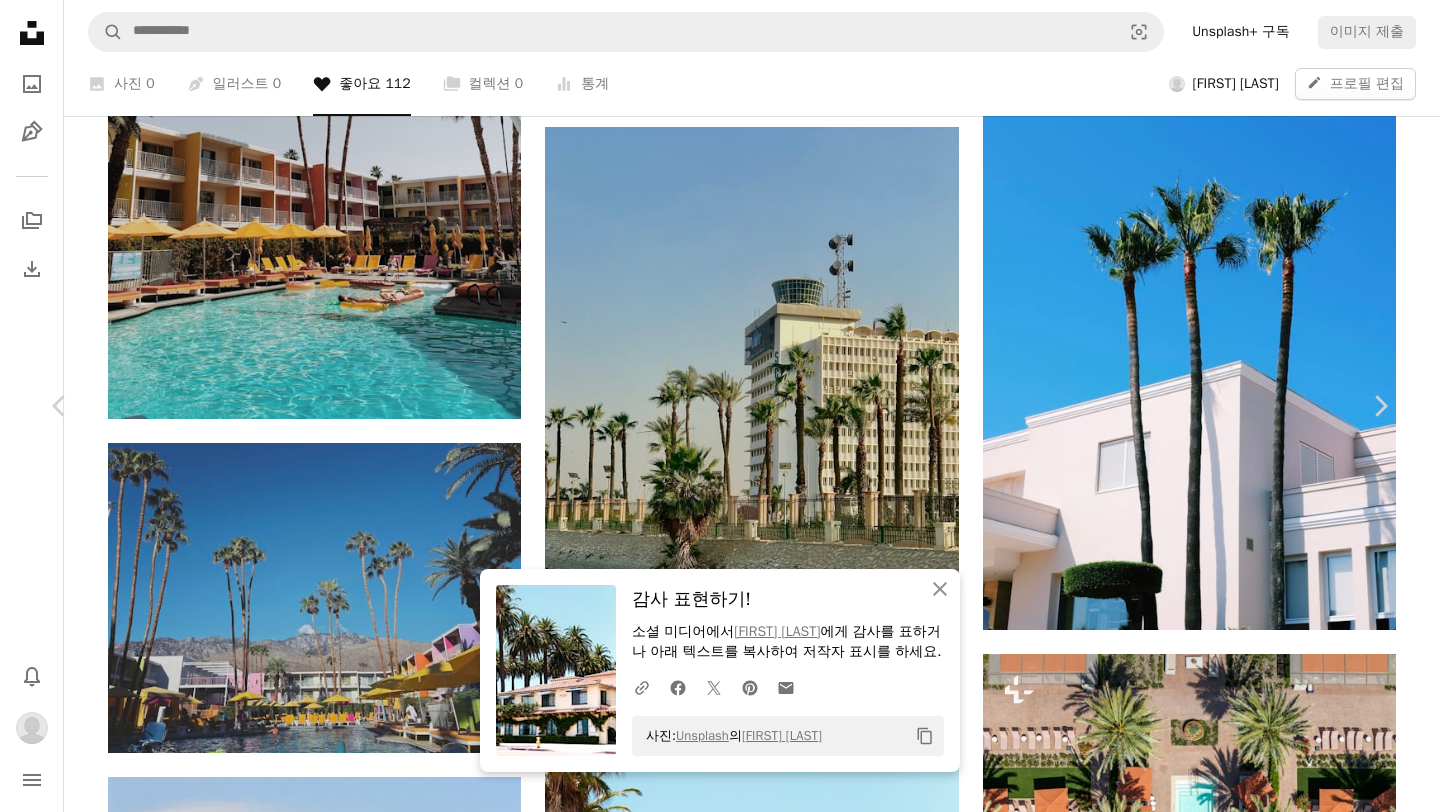 scroll, scrollTop: 482, scrollLeft: 0, axis: vertical 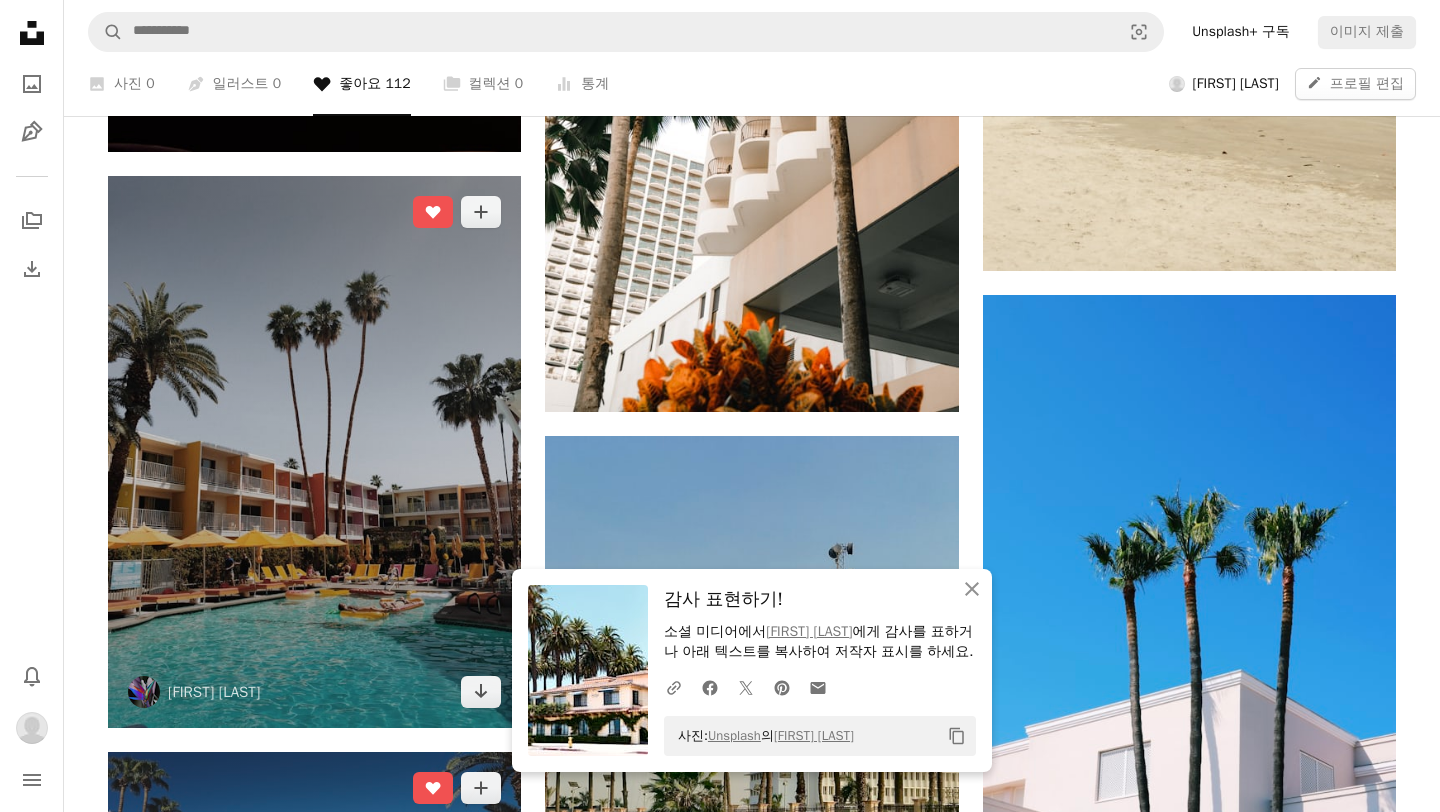 click at bounding box center (314, 451) 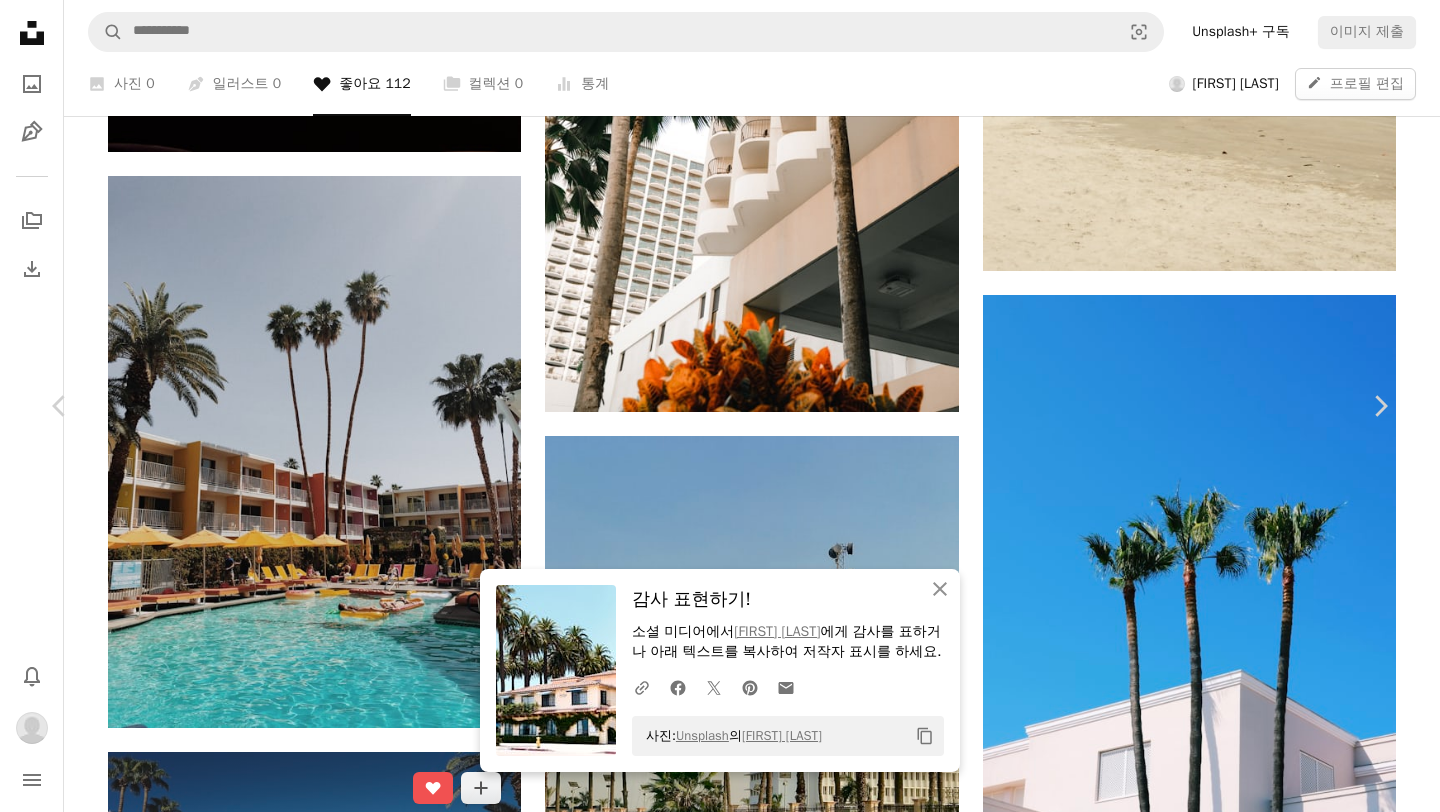 scroll, scrollTop: 476, scrollLeft: 0, axis: vertical 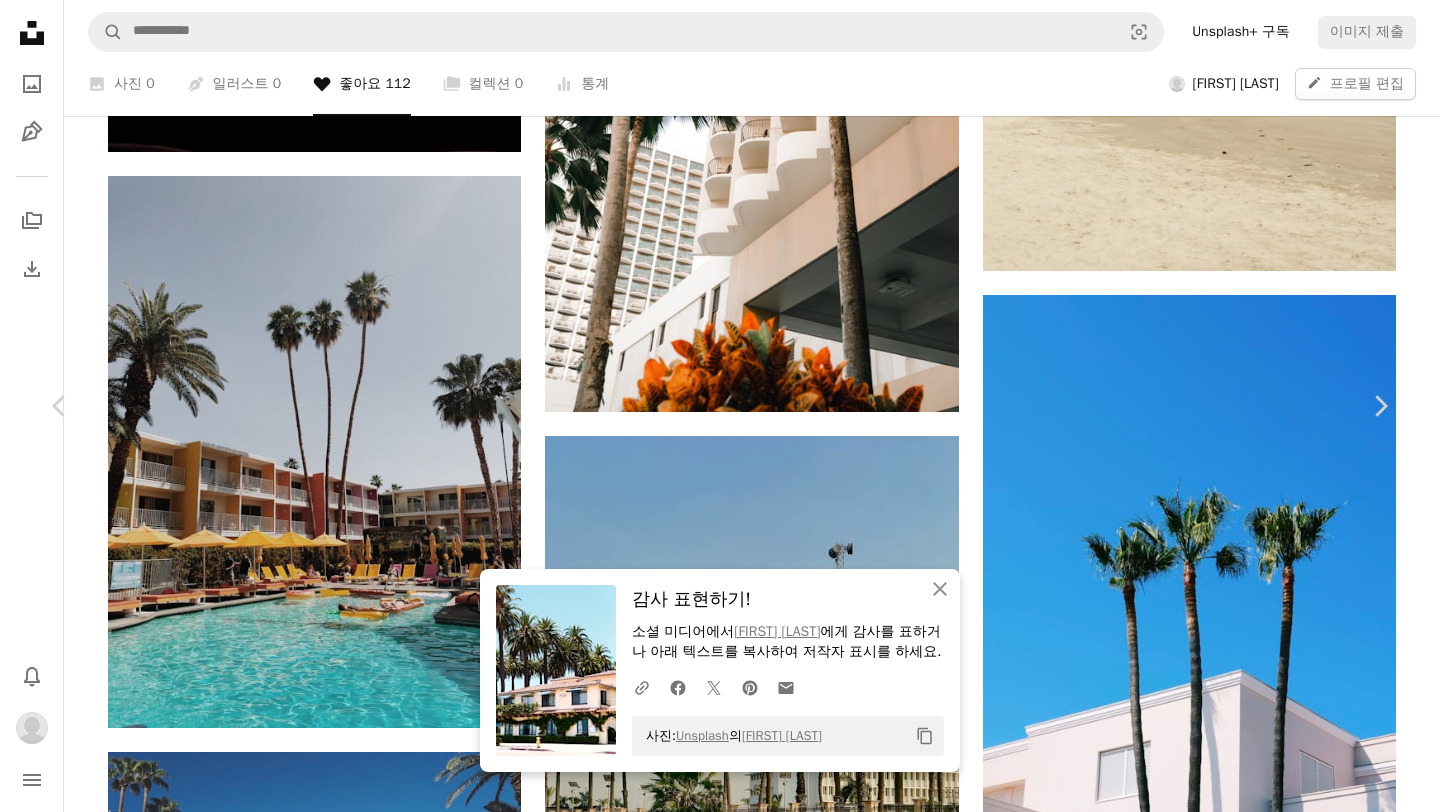 click on "An X shape" at bounding box center (20, 20) 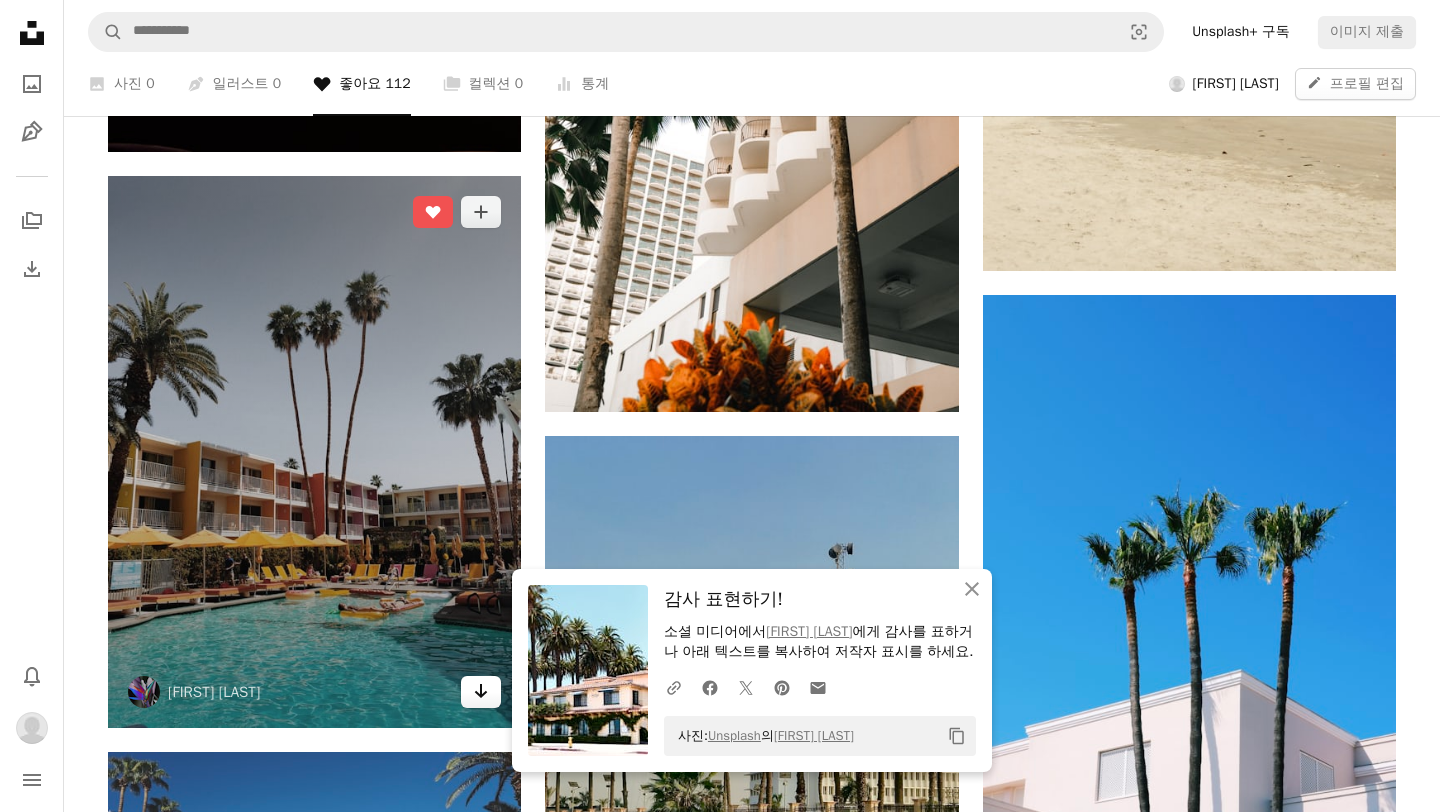 click 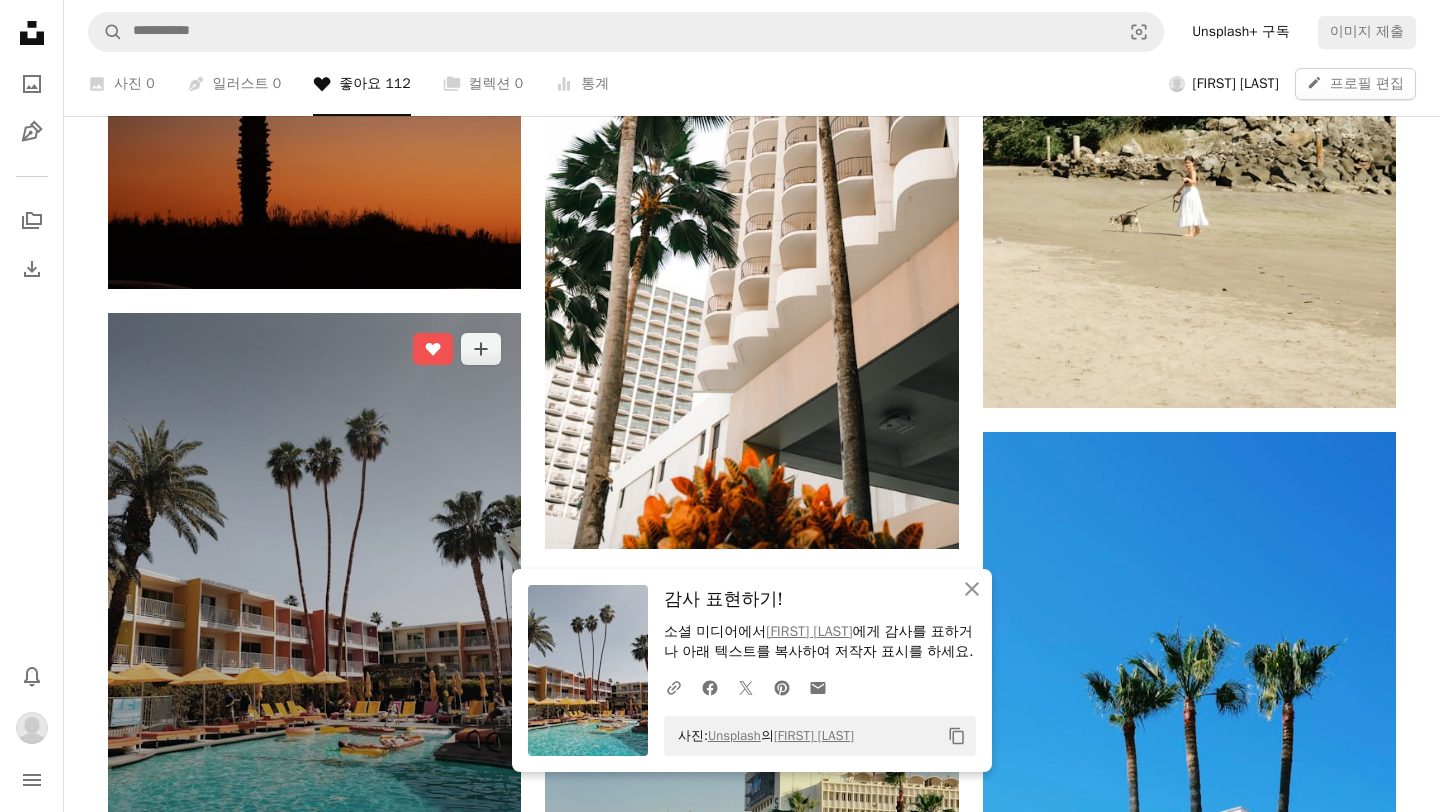 scroll, scrollTop: 5296, scrollLeft: 0, axis: vertical 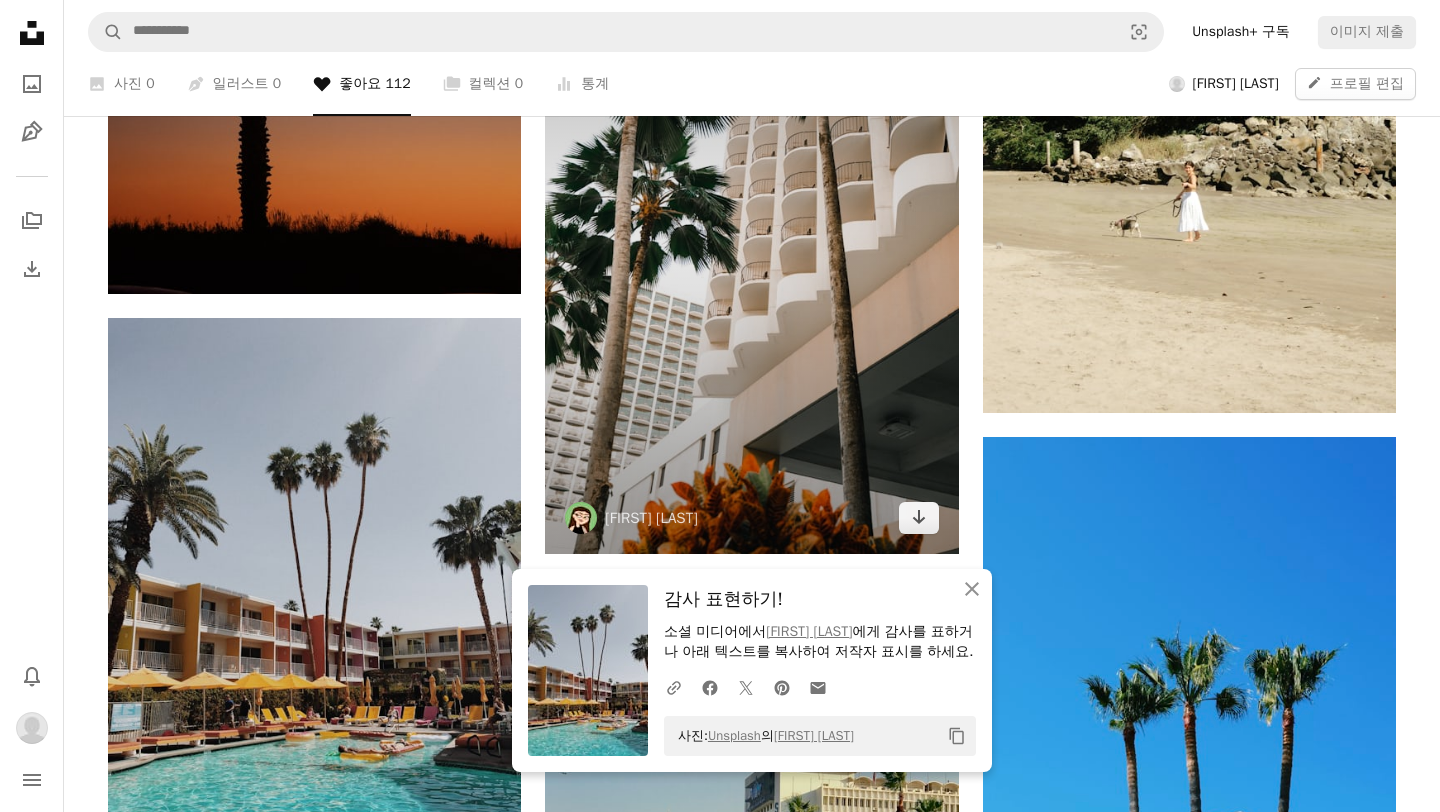 click at bounding box center [751, 244] 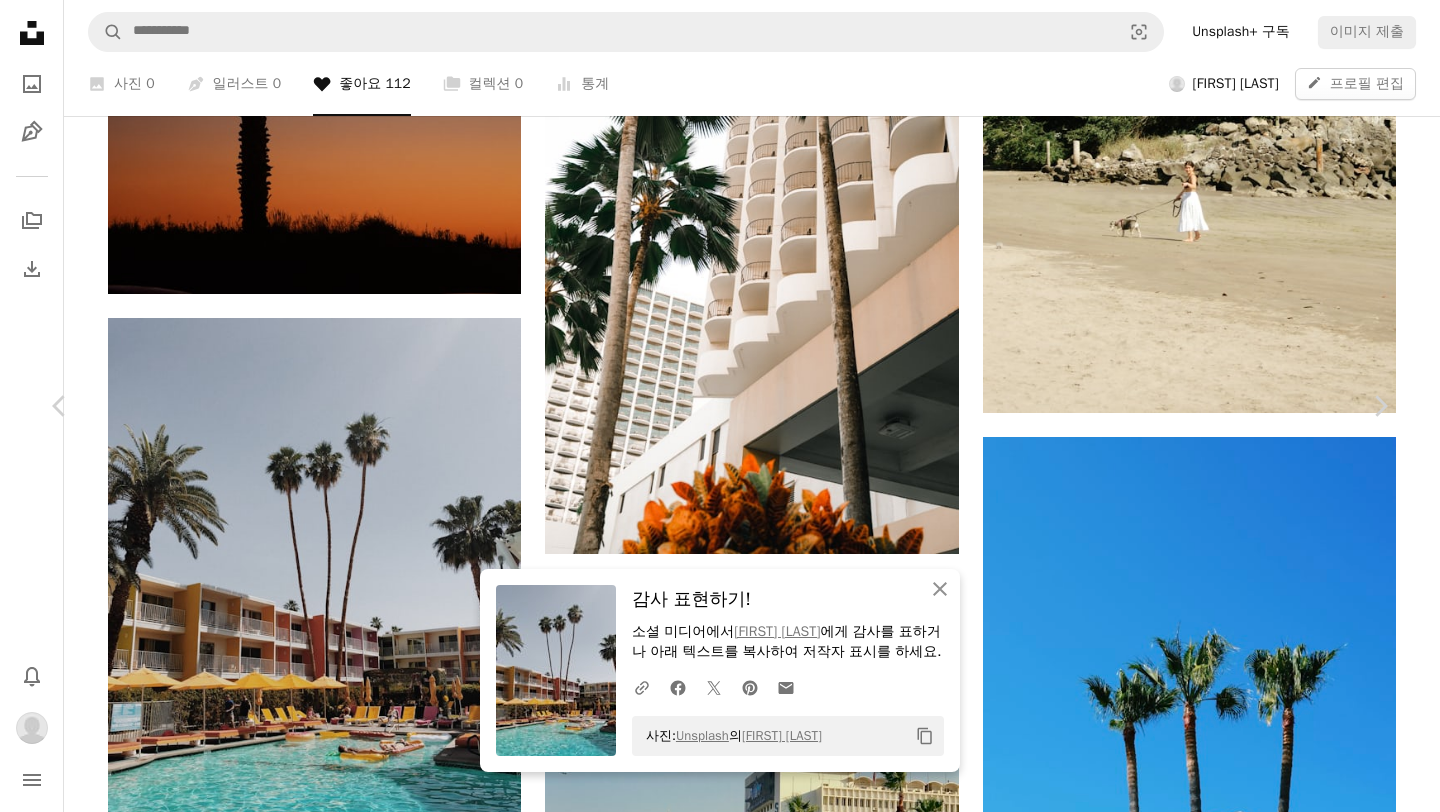 scroll, scrollTop: 458, scrollLeft: 0, axis: vertical 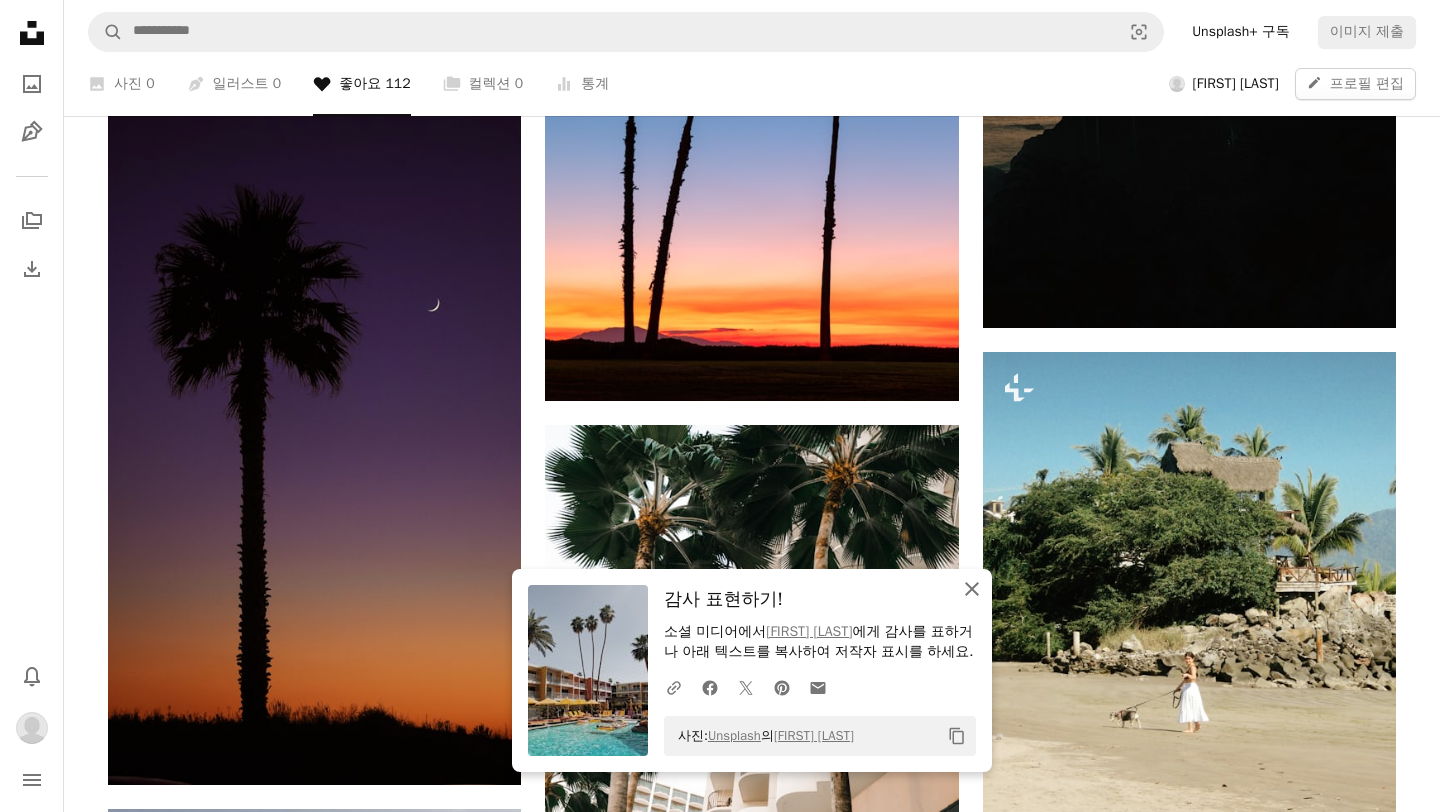 click on "An X shape" 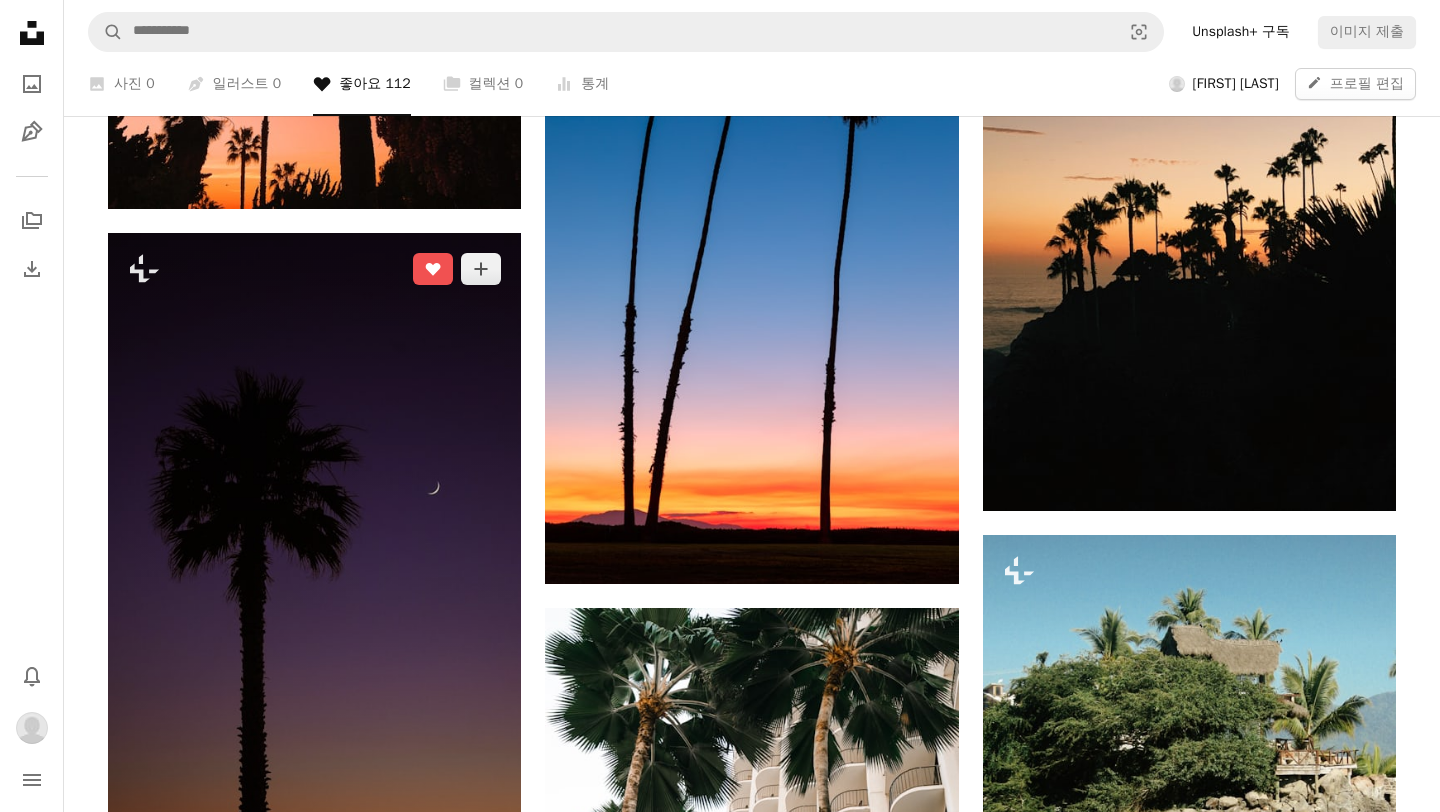 scroll, scrollTop: 4854, scrollLeft: 0, axis: vertical 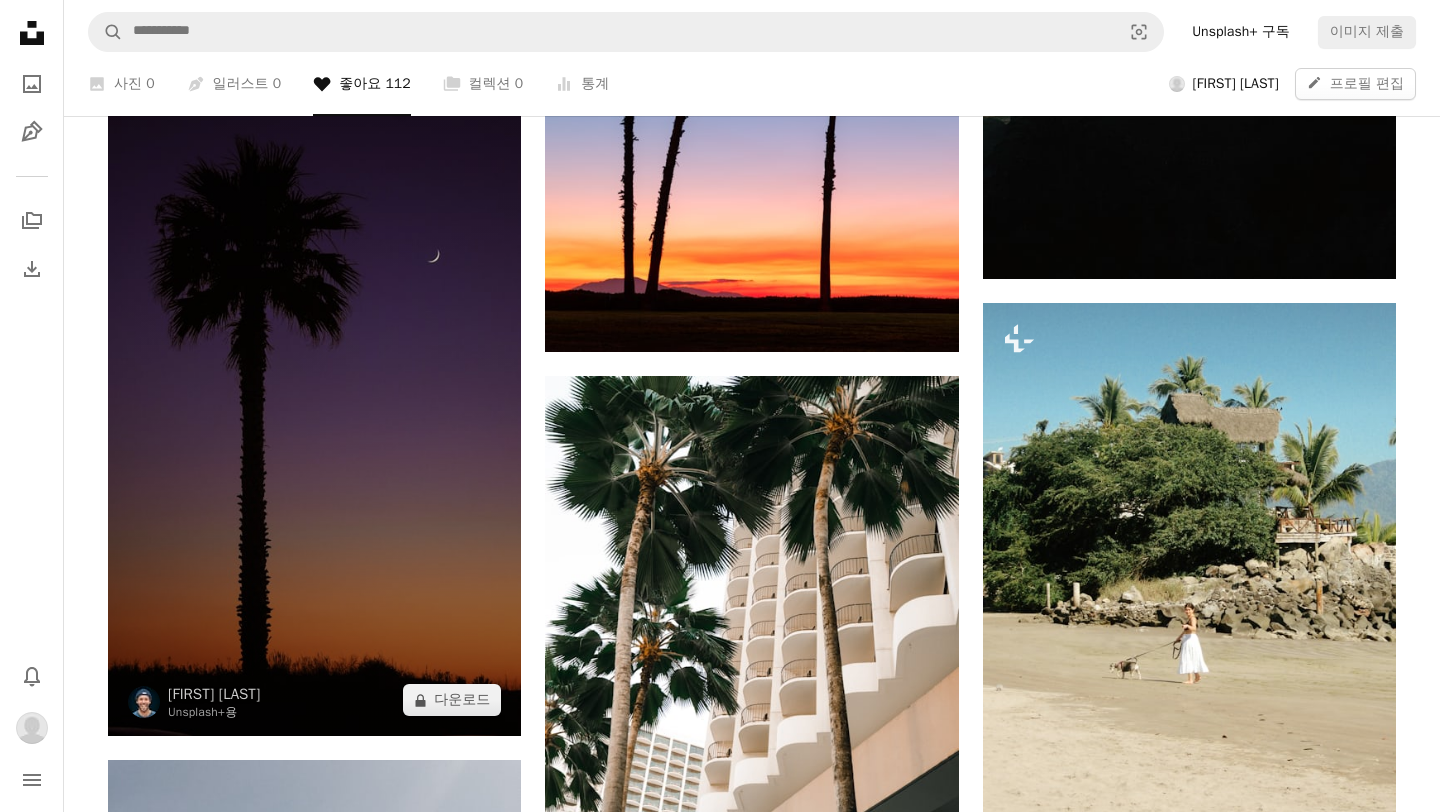 click at bounding box center [314, 368] 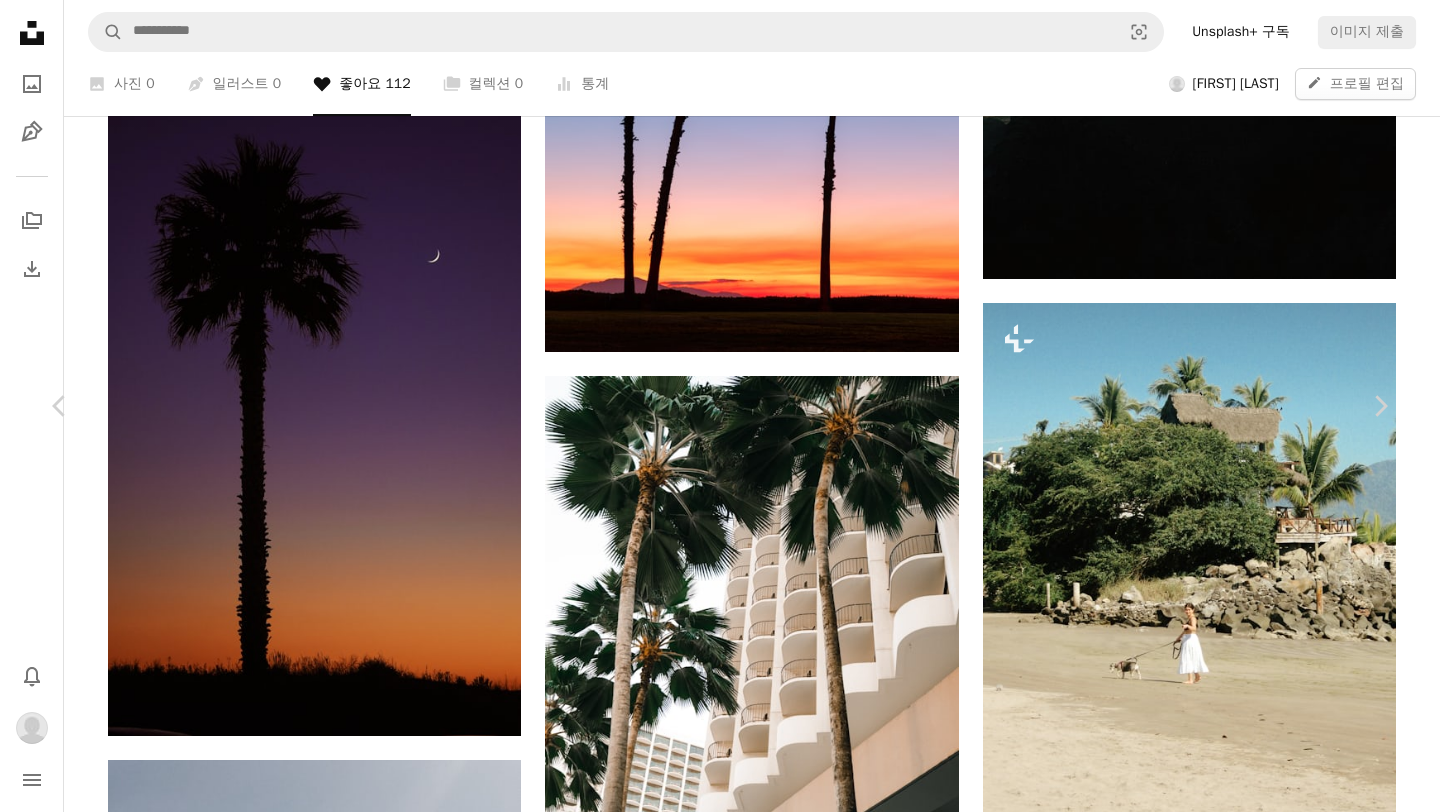 scroll, scrollTop: 323, scrollLeft: 0, axis: vertical 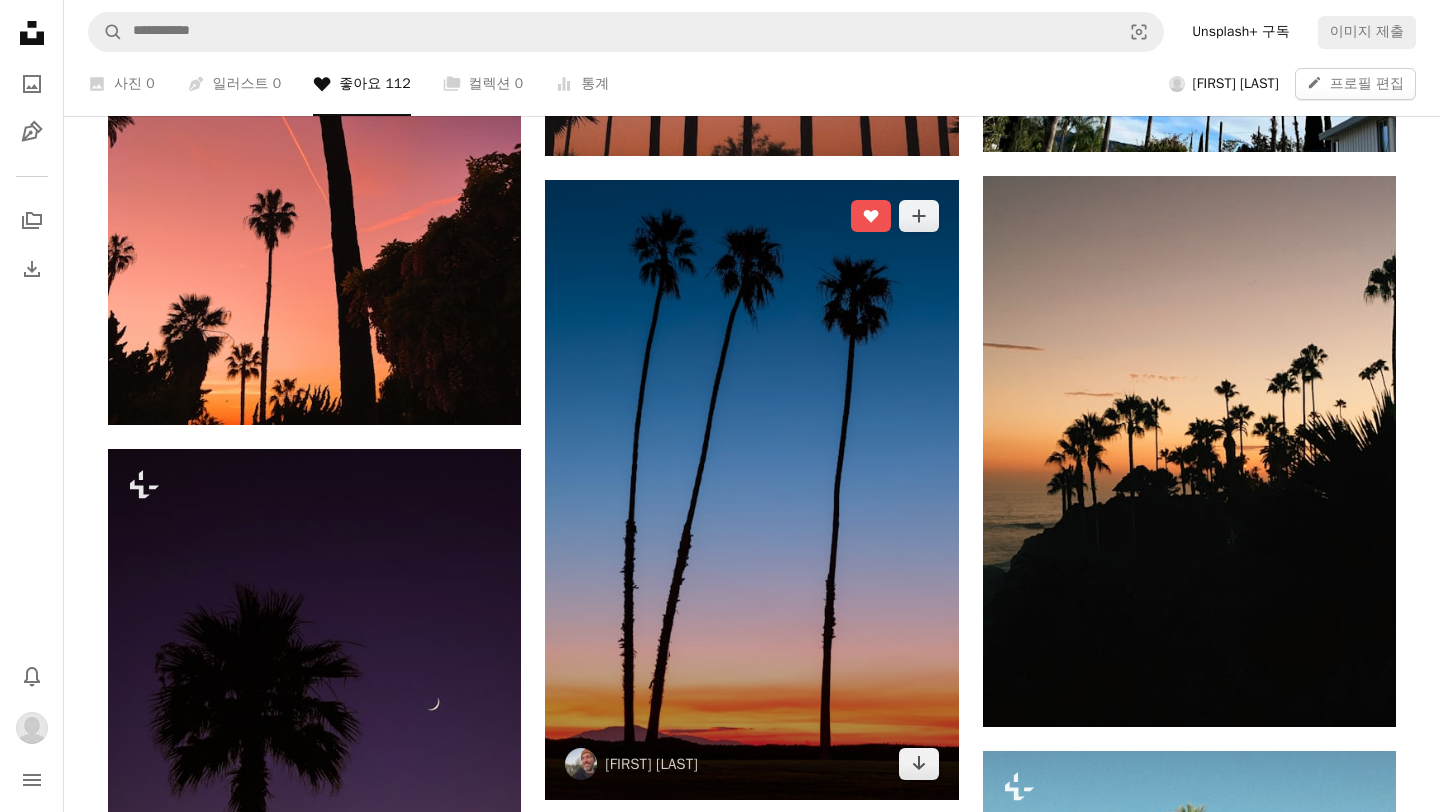 click at bounding box center (751, 490) 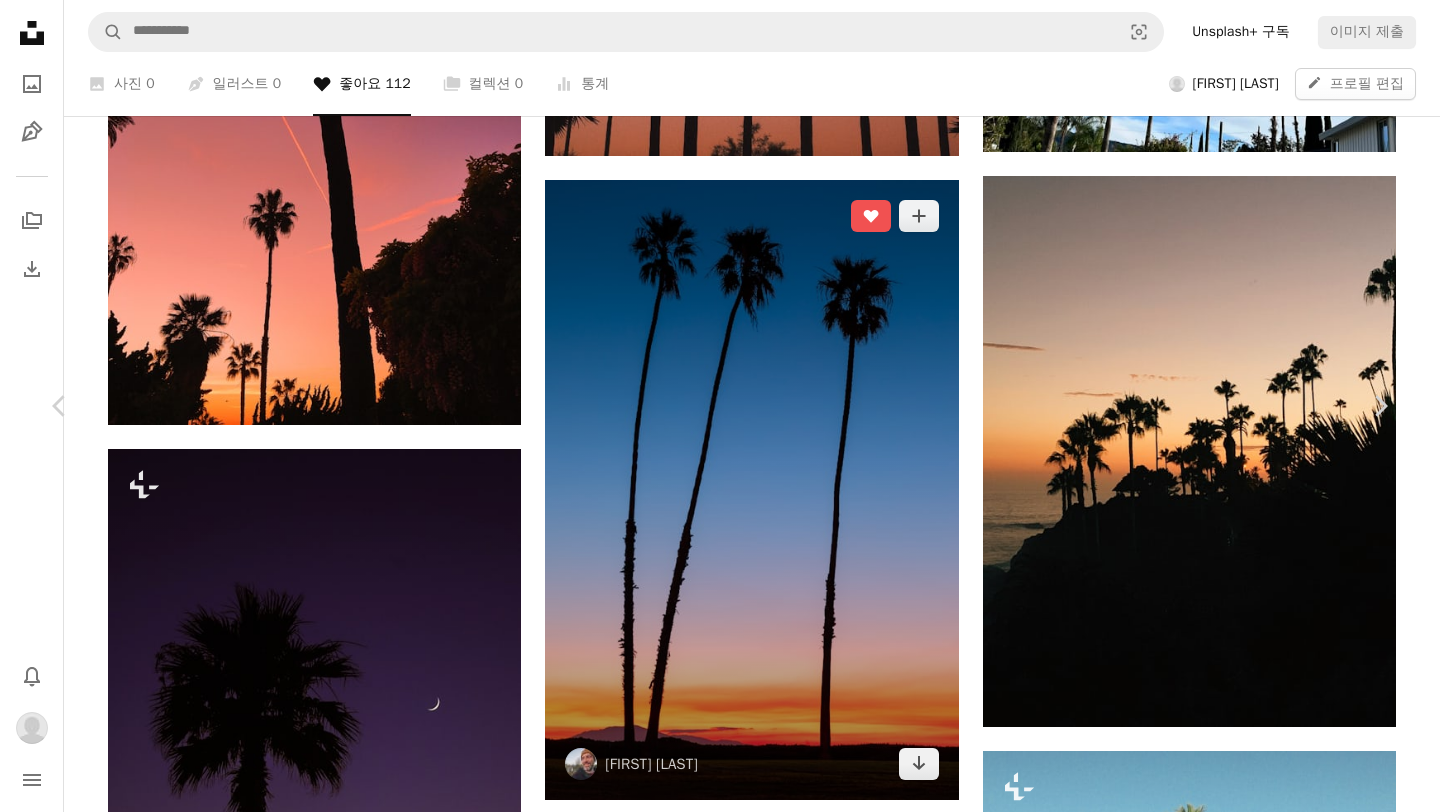 scroll, scrollTop: 526, scrollLeft: 0, axis: vertical 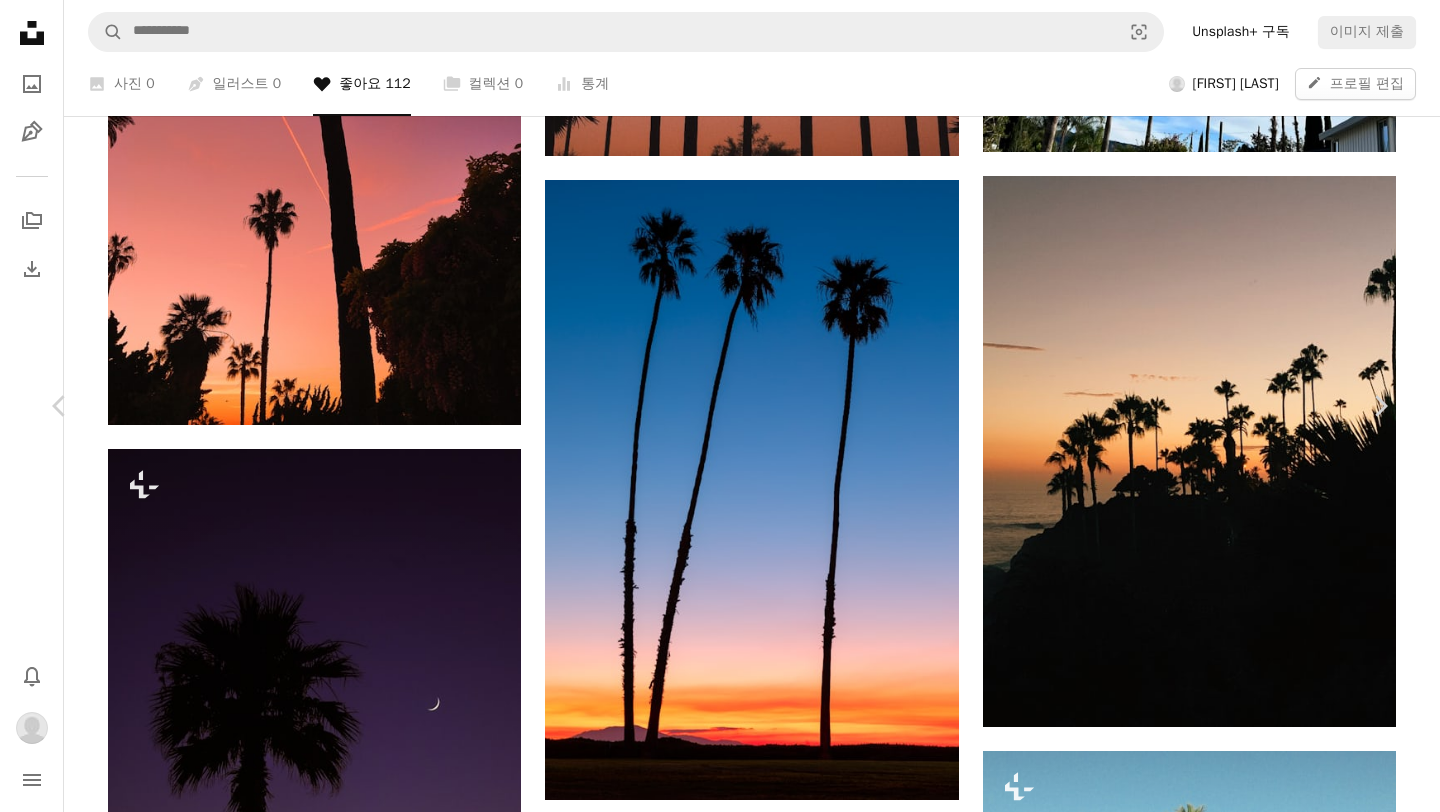 click on "An X shape" at bounding box center (20, 20) 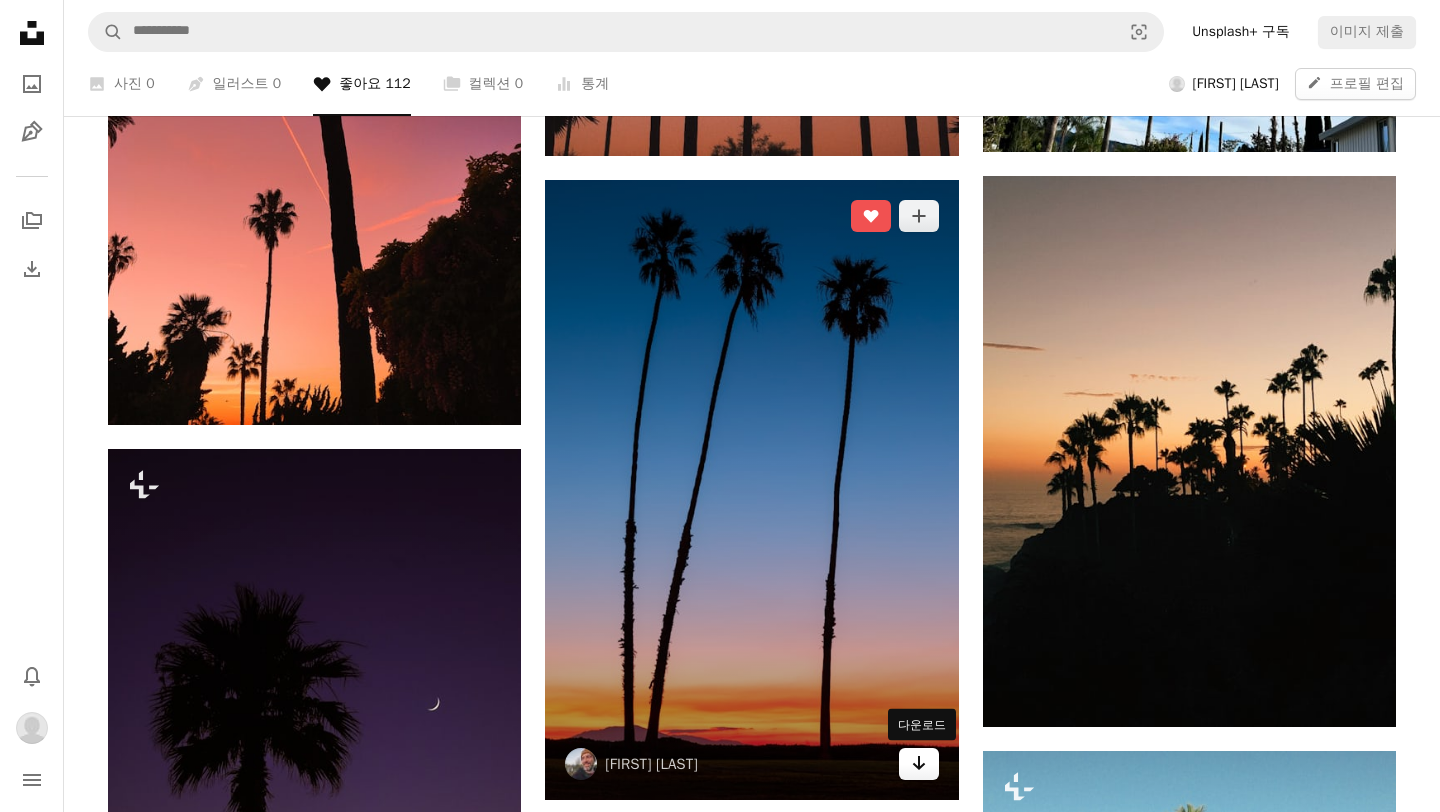 click on "Arrow pointing down" at bounding box center [919, 764] 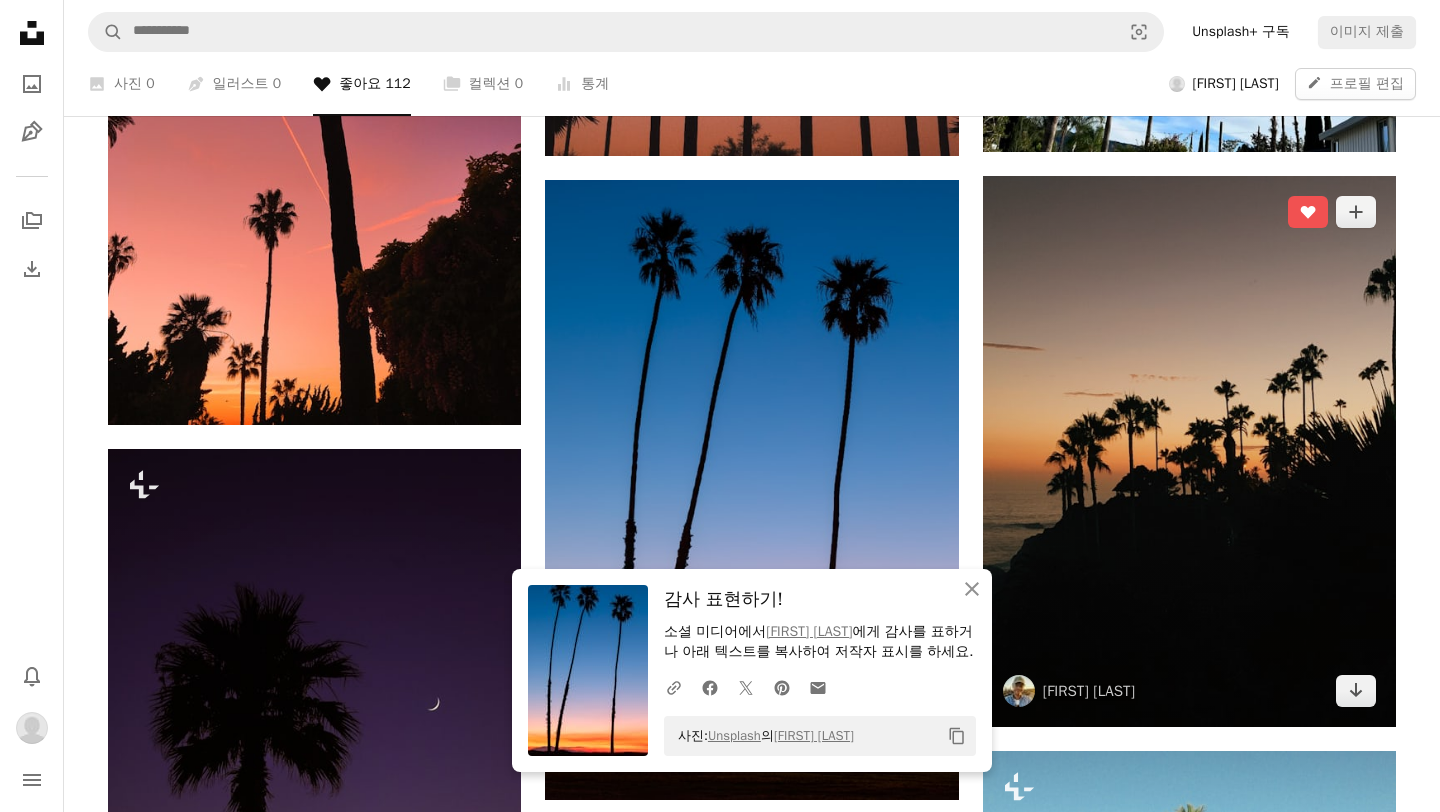 click at bounding box center (1189, 451) 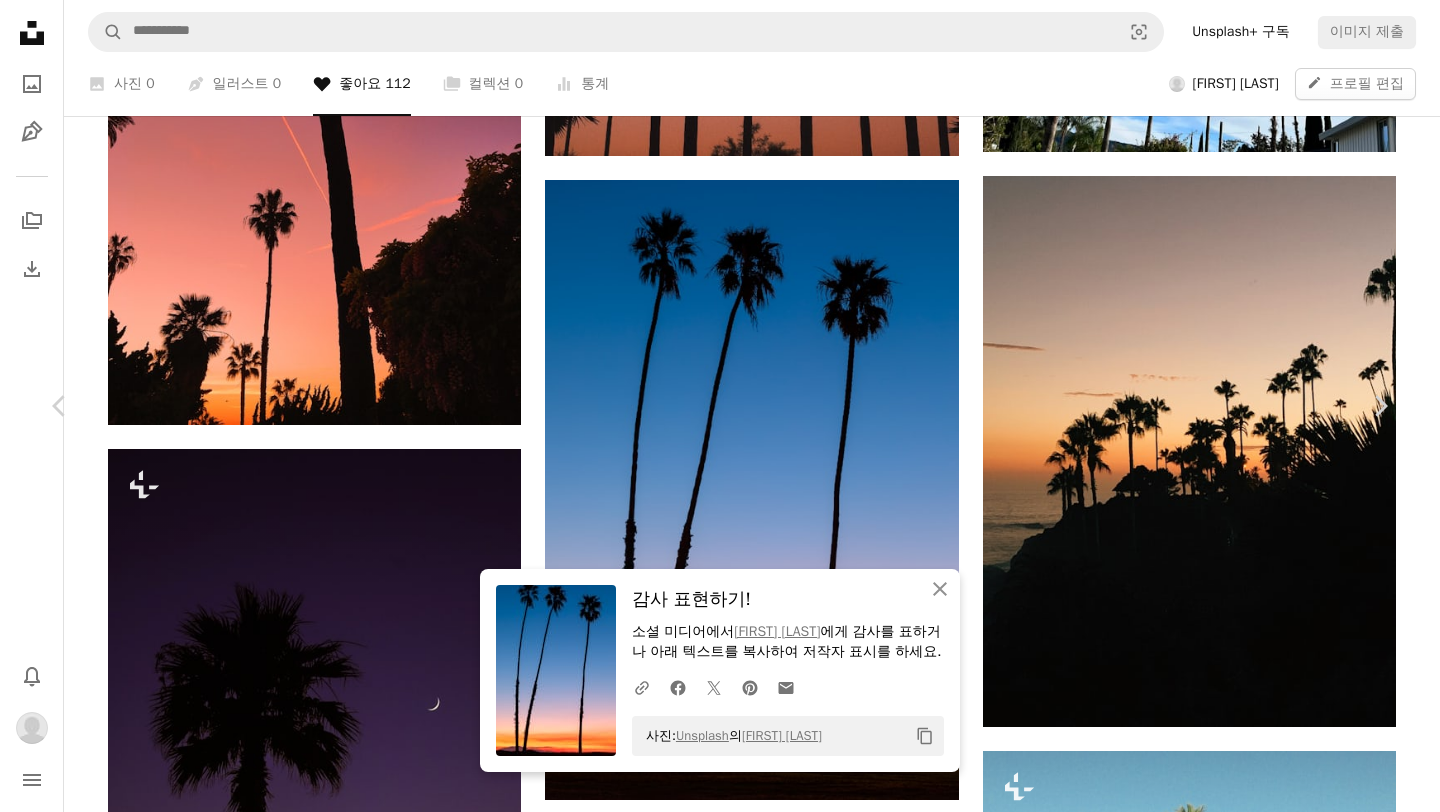 scroll, scrollTop: 801, scrollLeft: 0, axis: vertical 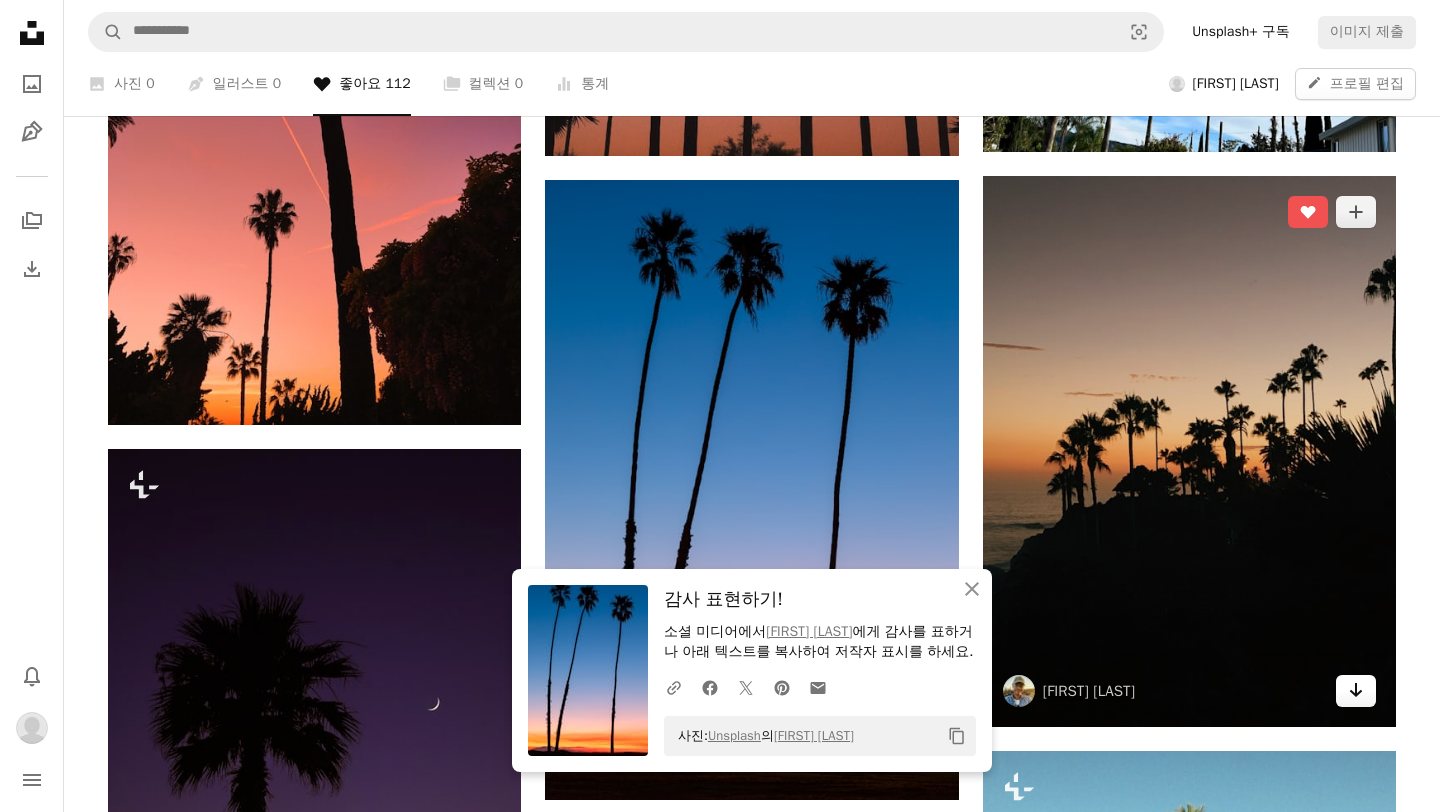 click on "Arrow pointing down" 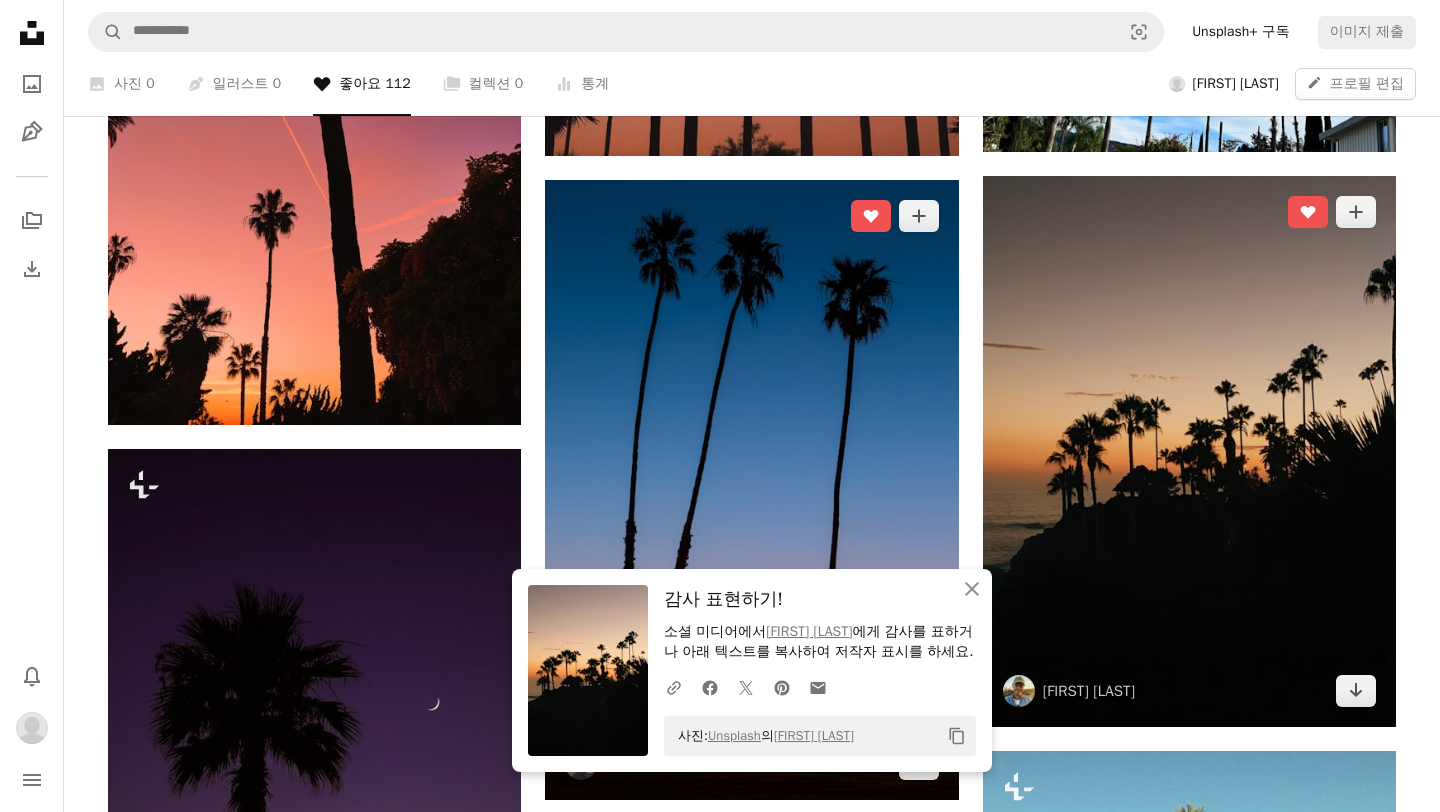 scroll, scrollTop: 4187, scrollLeft: 0, axis: vertical 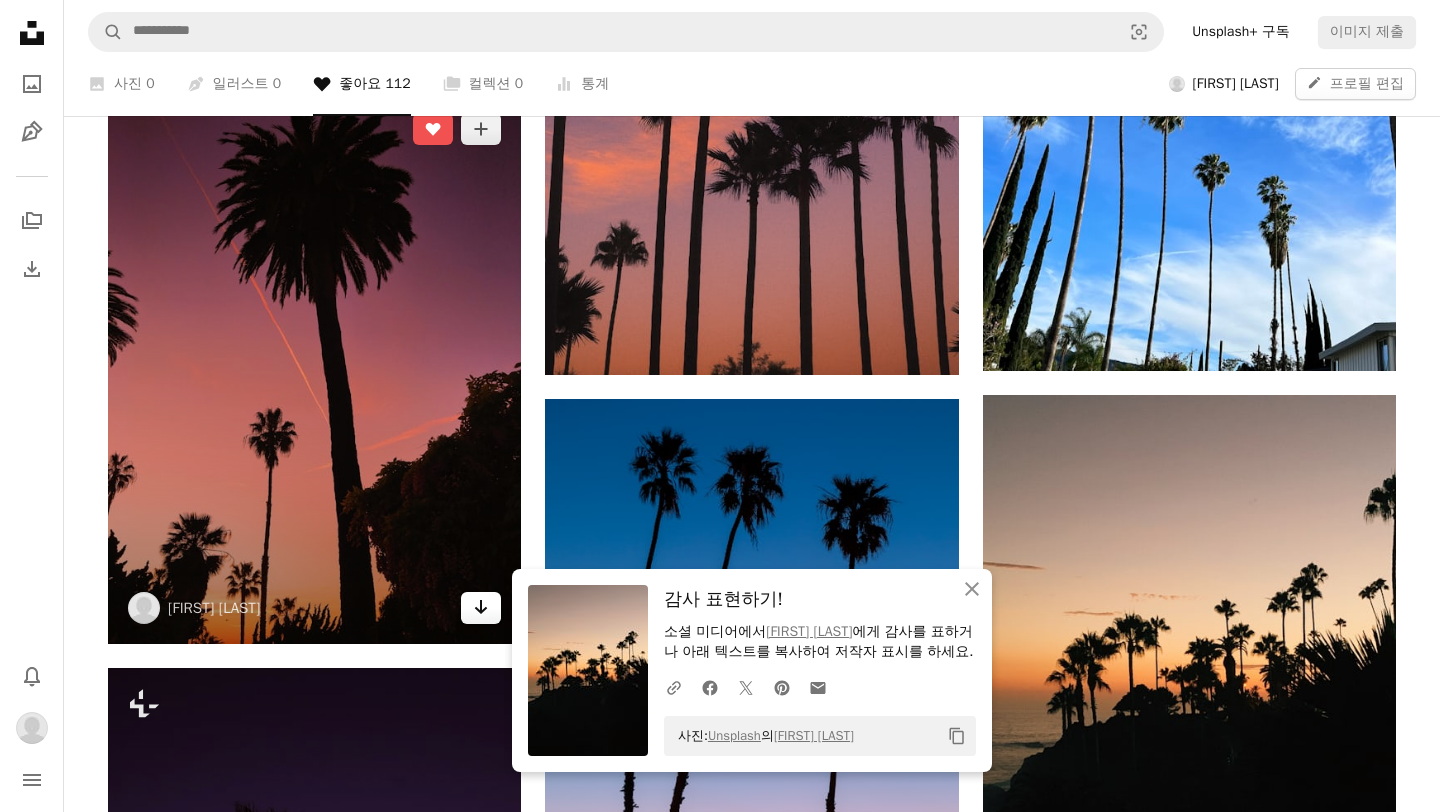 click on "Arrow pointing down" 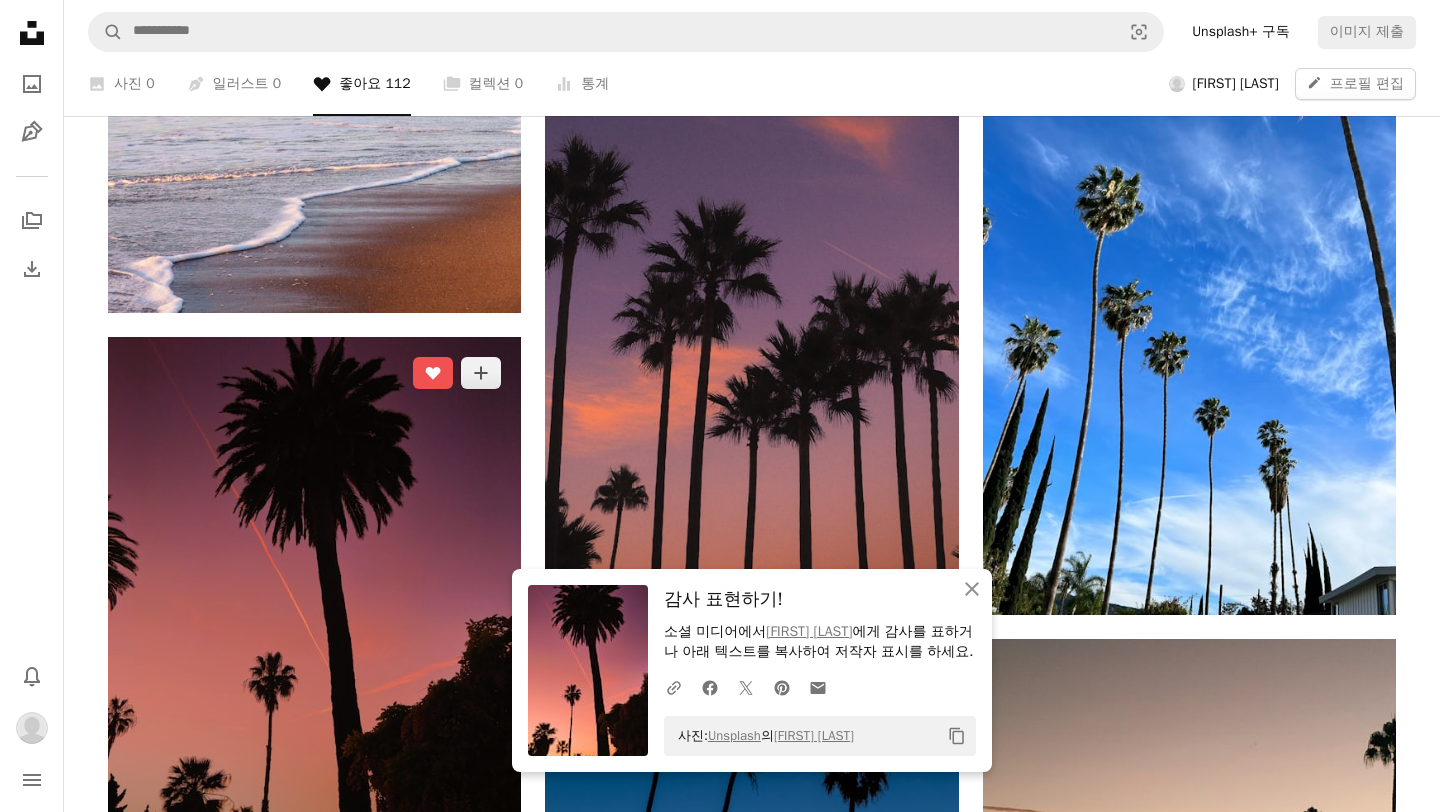 scroll, scrollTop: 3901, scrollLeft: 0, axis: vertical 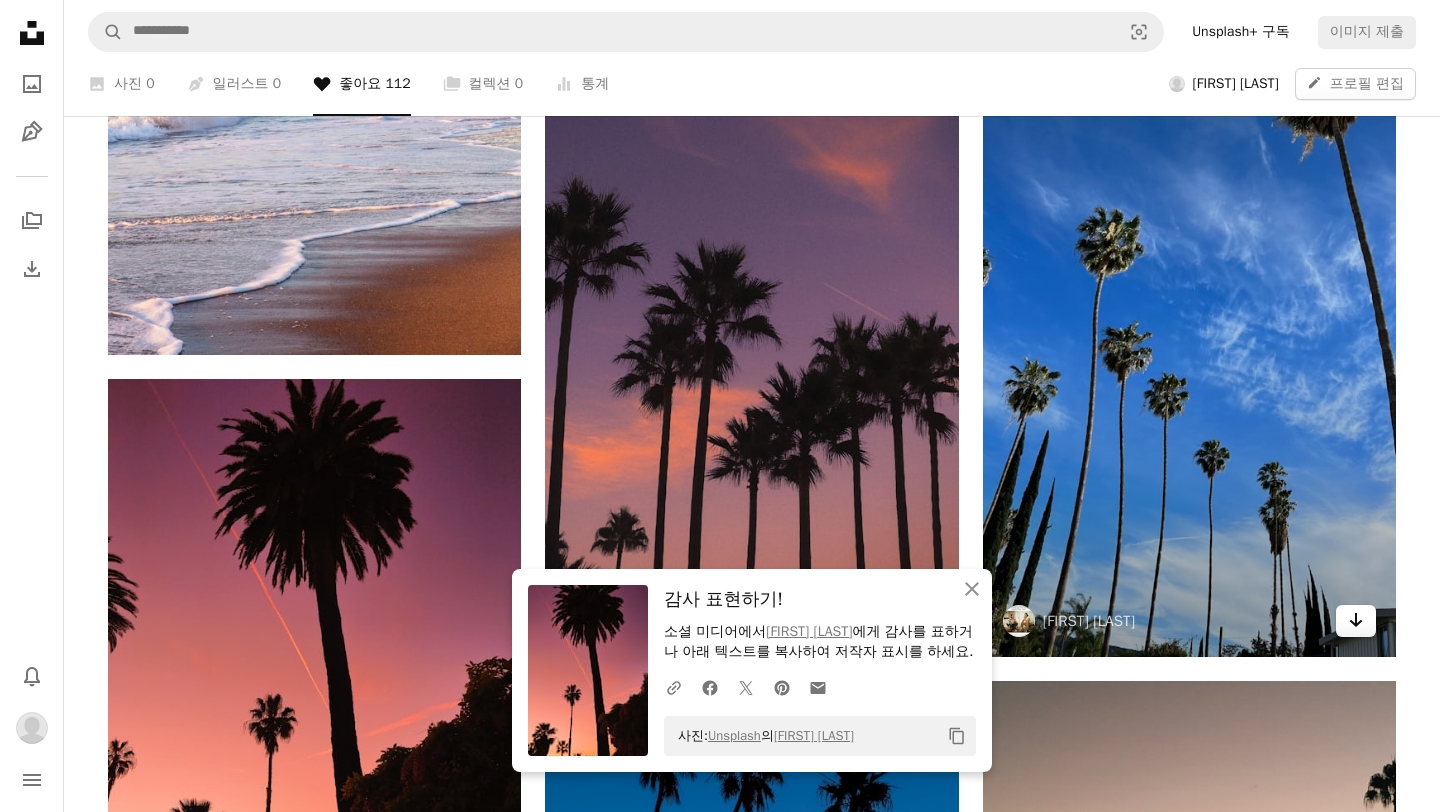 click on "Arrow pointing down" at bounding box center (1356, 621) 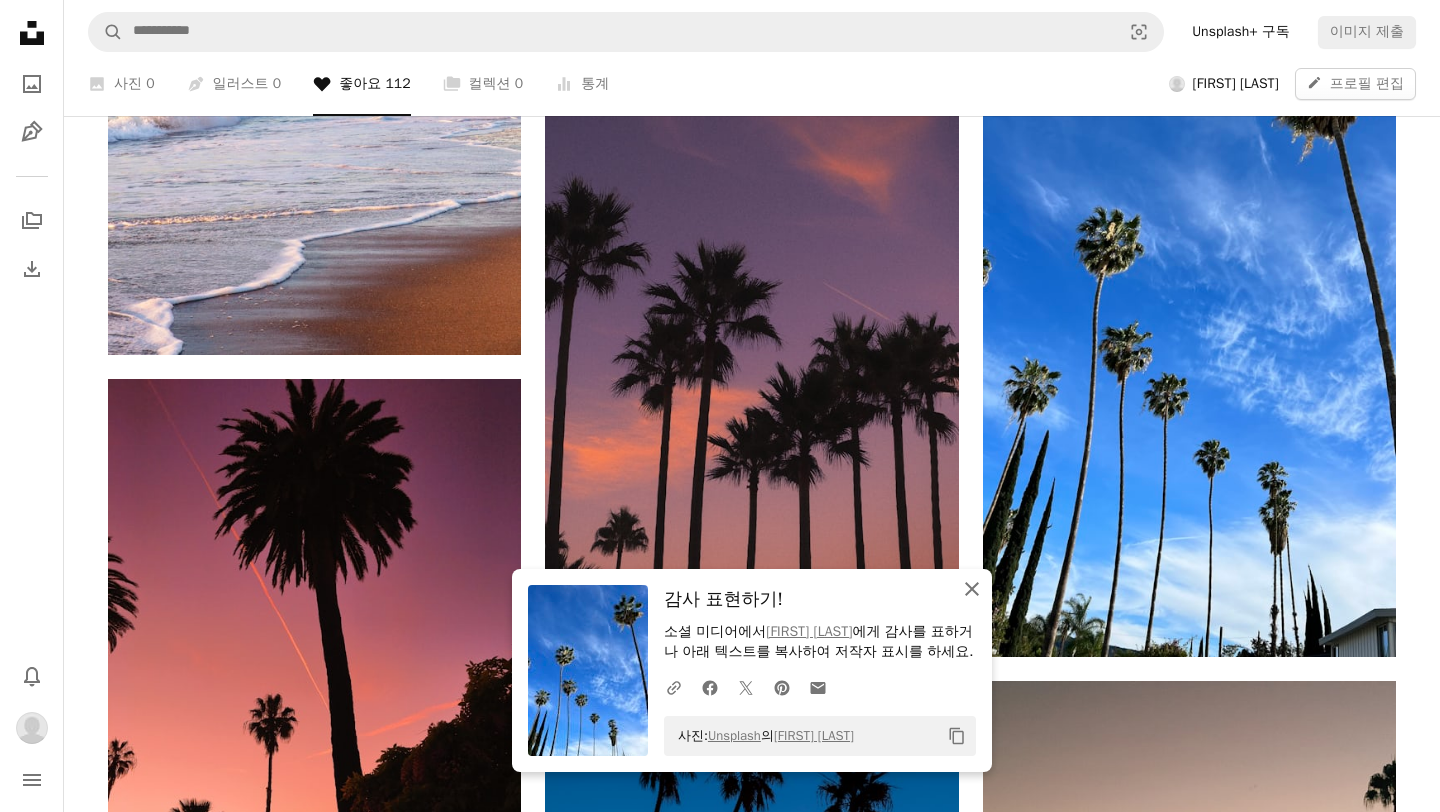 click on "An X shape" 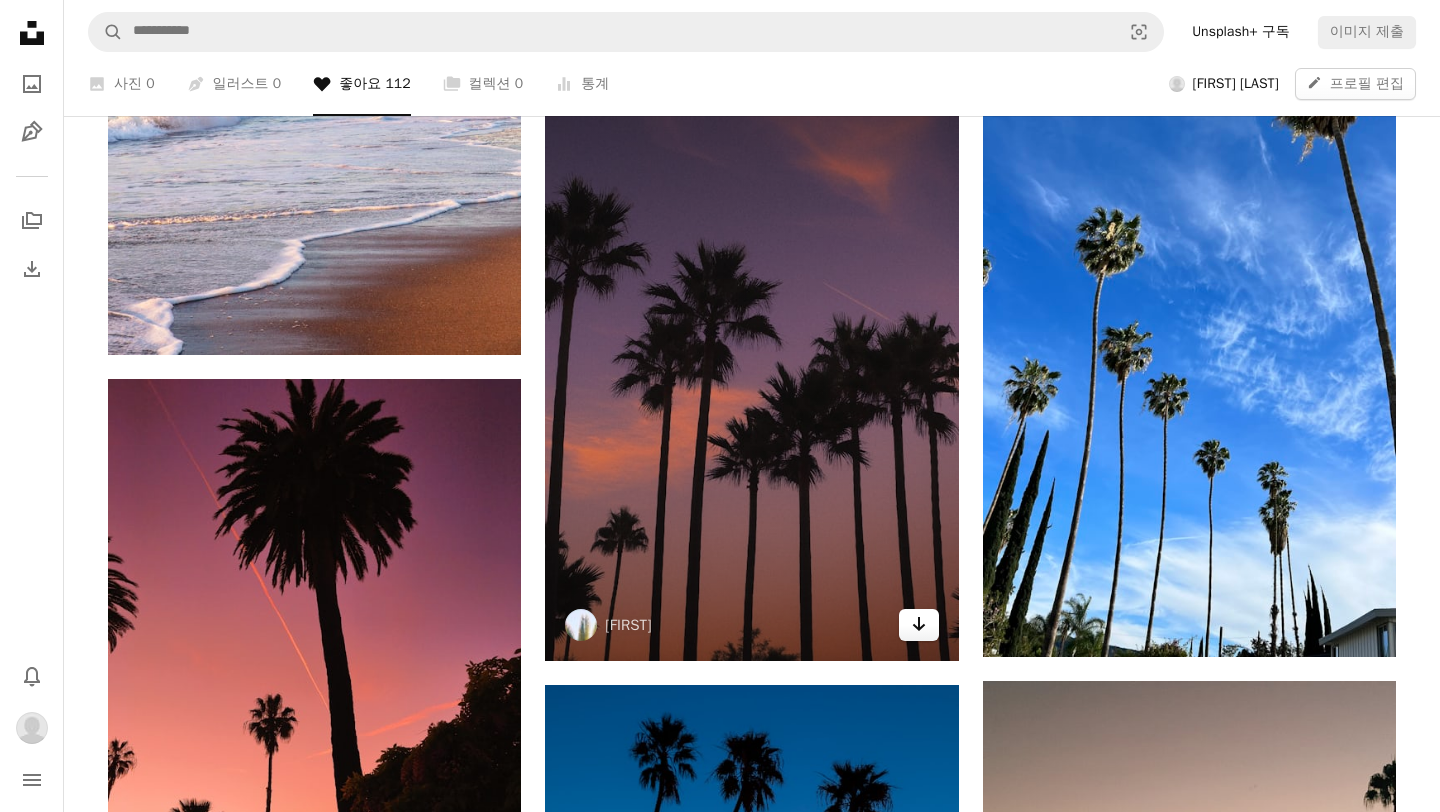 click on "Arrow pointing down" at bounding box center [919, 625] 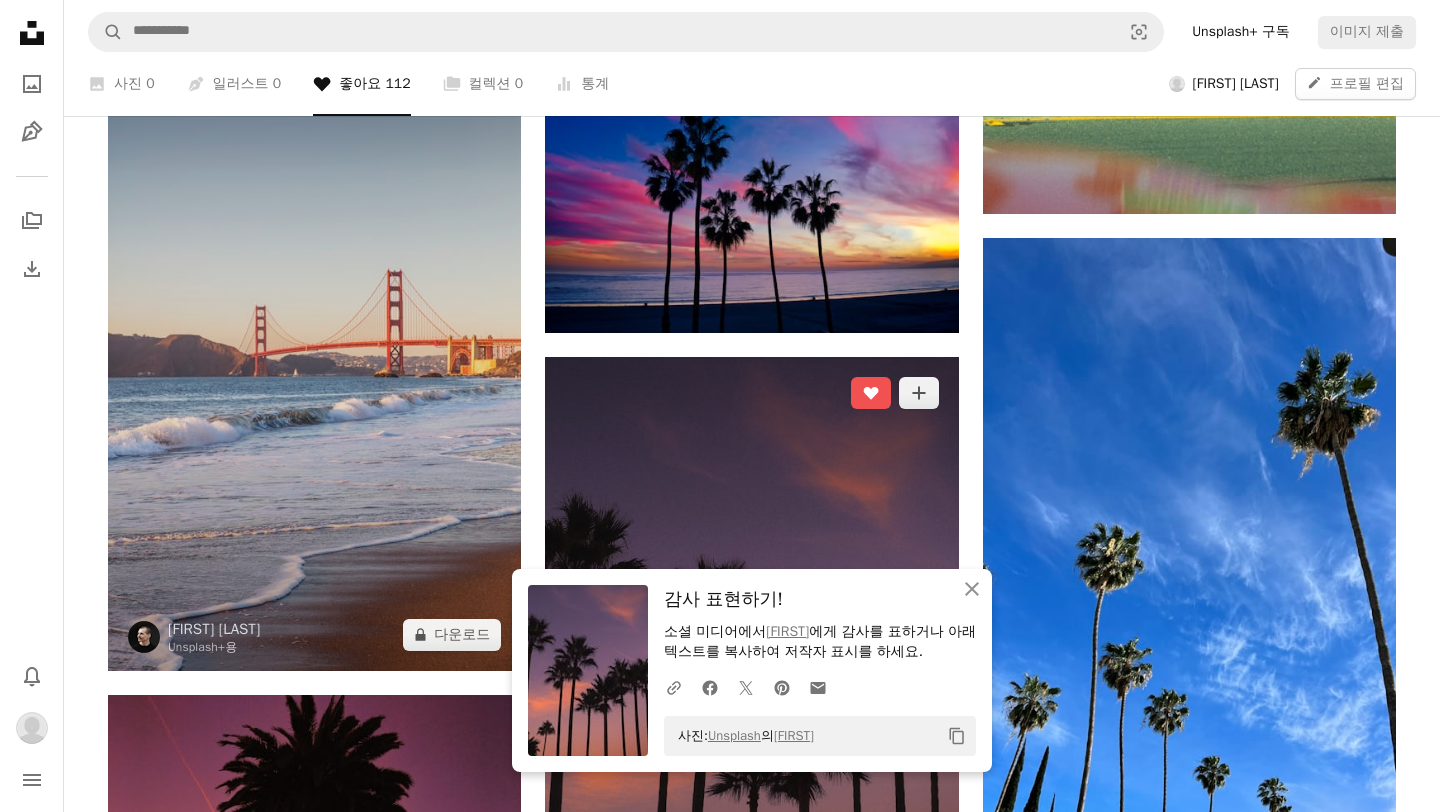 scroll, scrollTop: 3408, scrollLeft: 0, axis: vertical 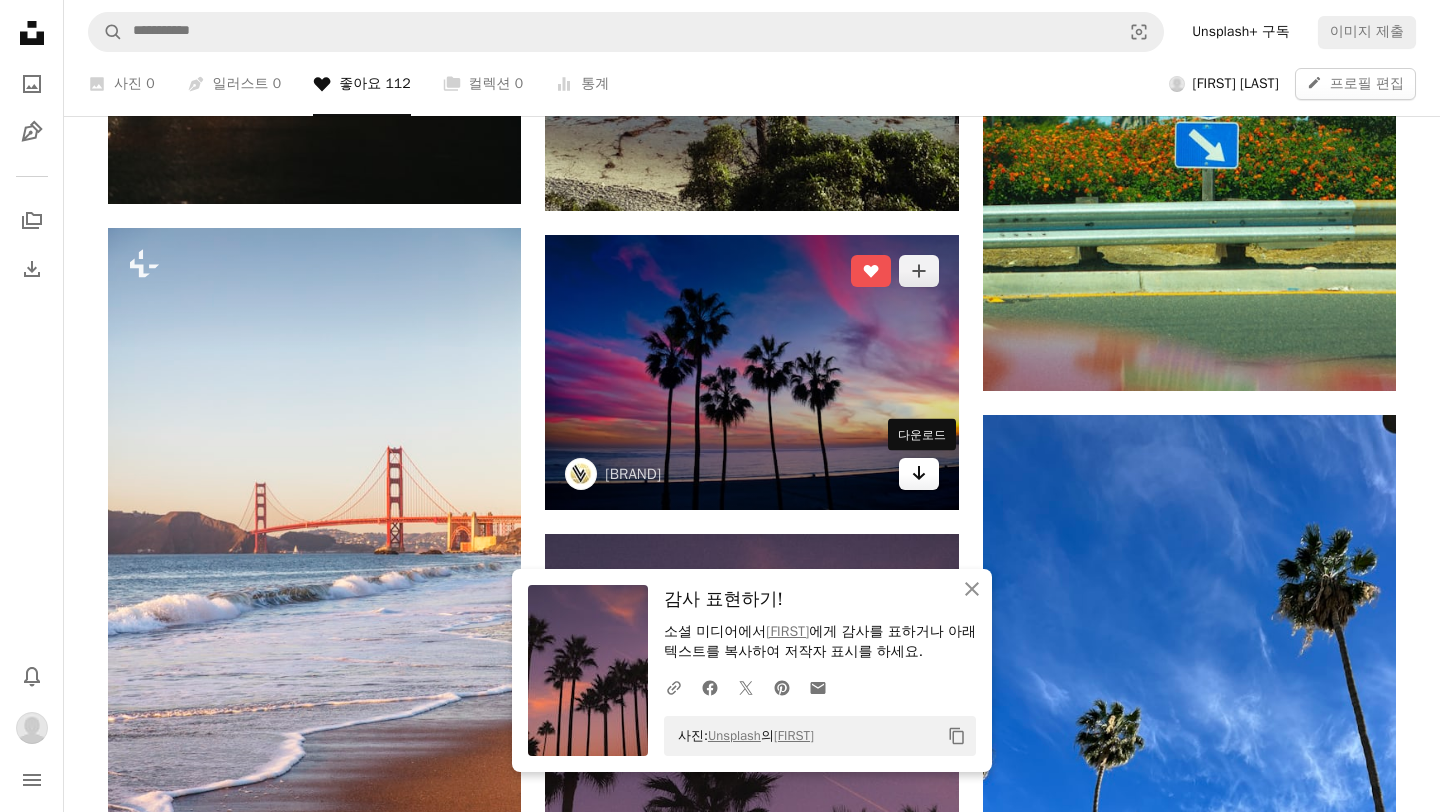 click on "Arrow pointing down" at bounding box center [919, 474] 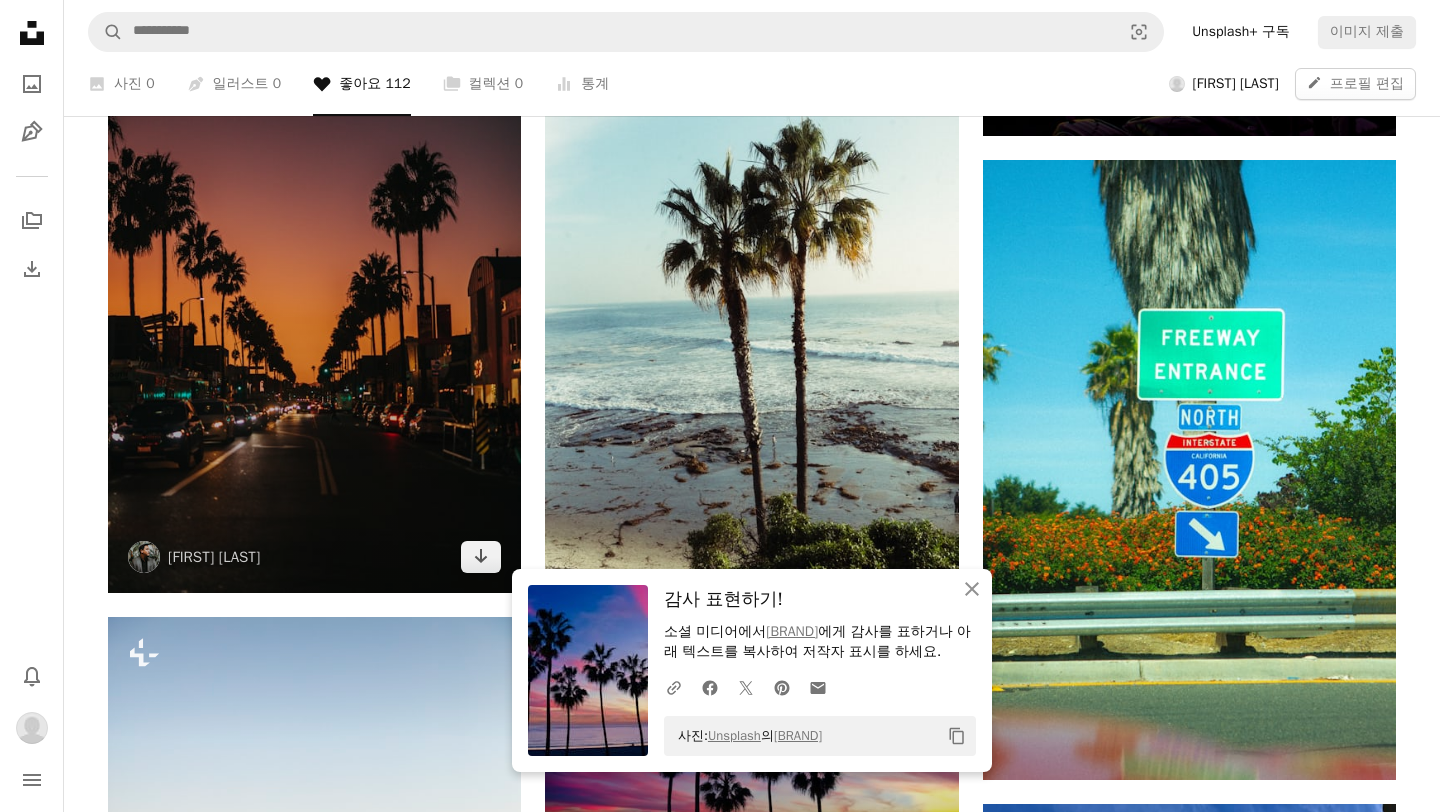 scroll, scrollTop: 3180, scrollLeft: 0, axis: vertical 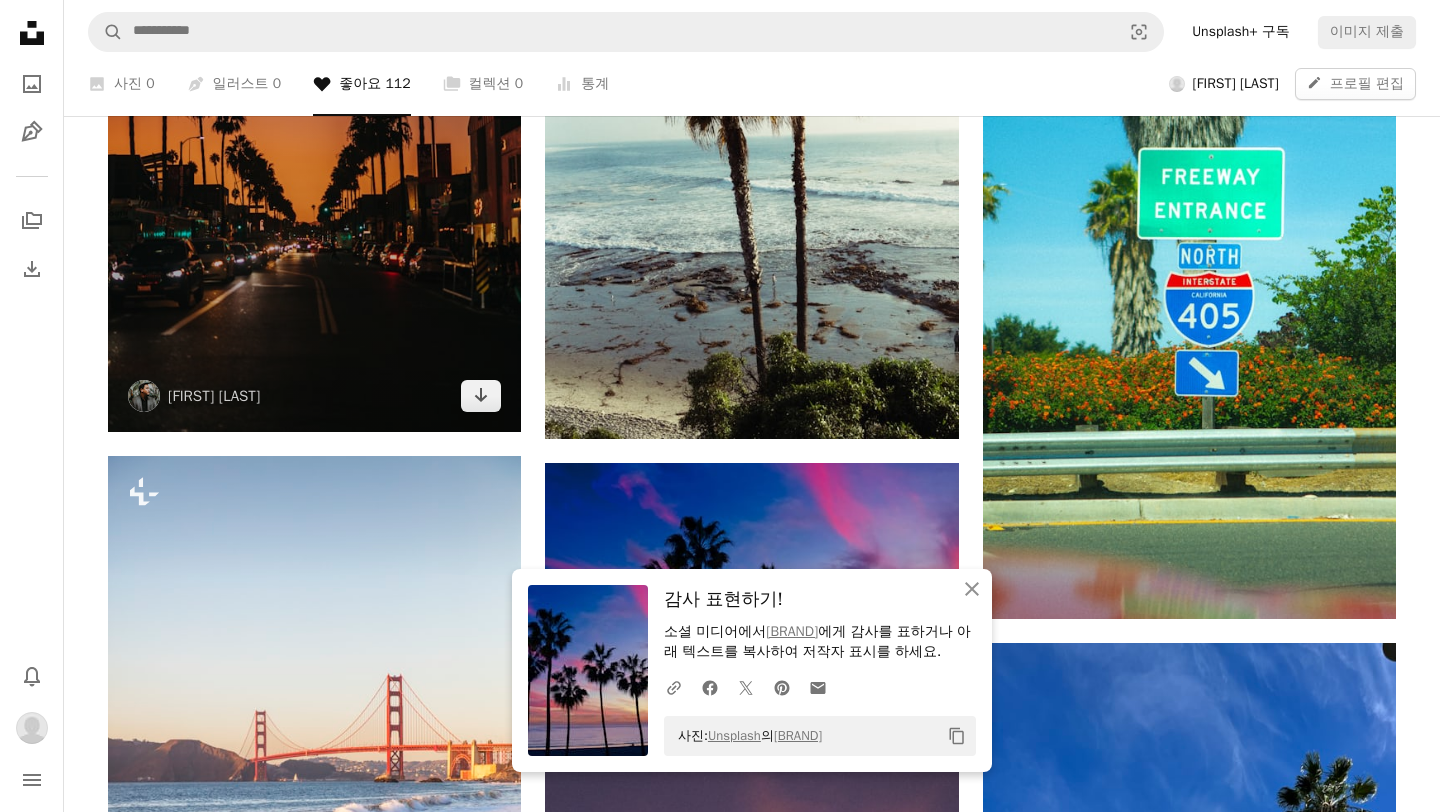 click at bounding box center (314, 122) 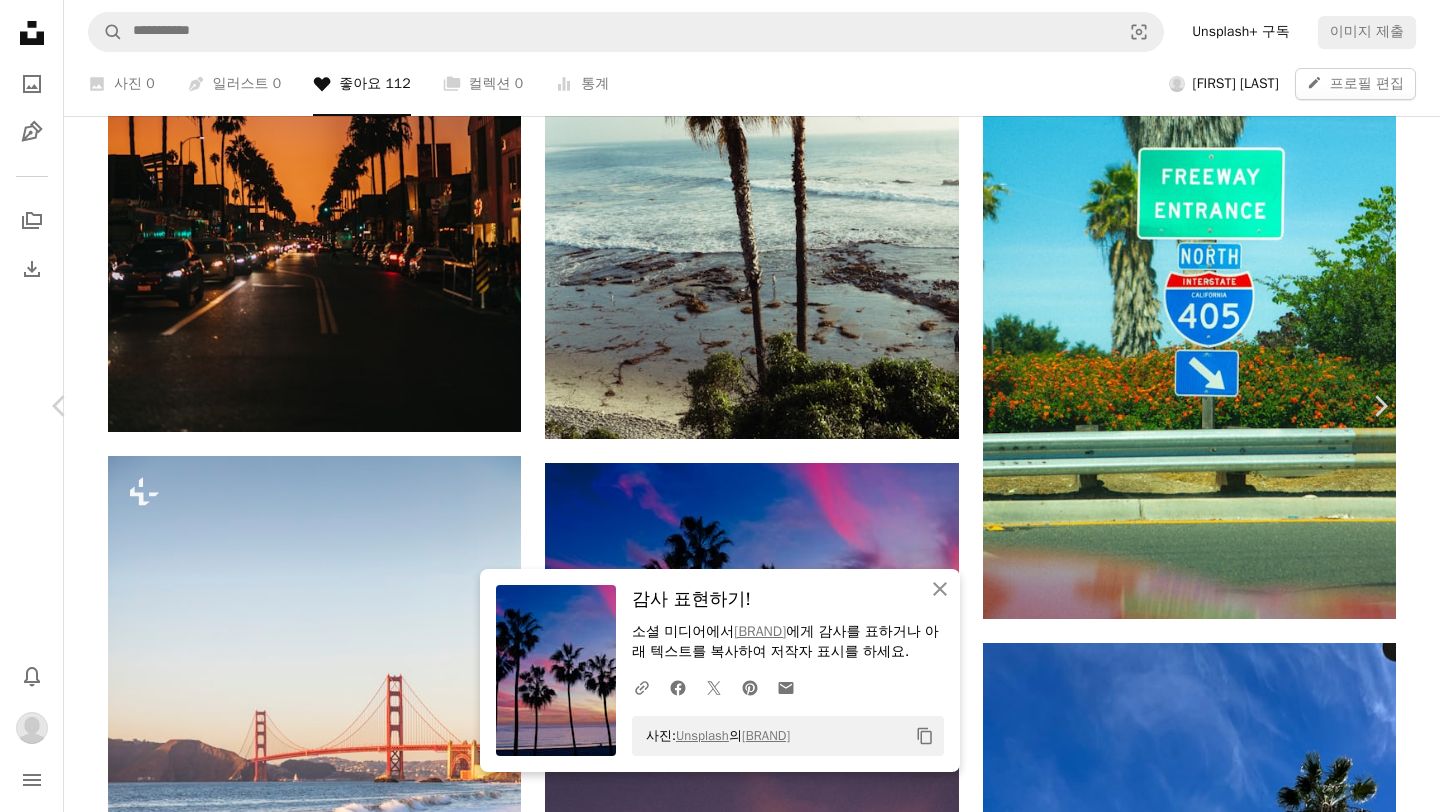 click on "An X shape" at bounding box center [20, 20] 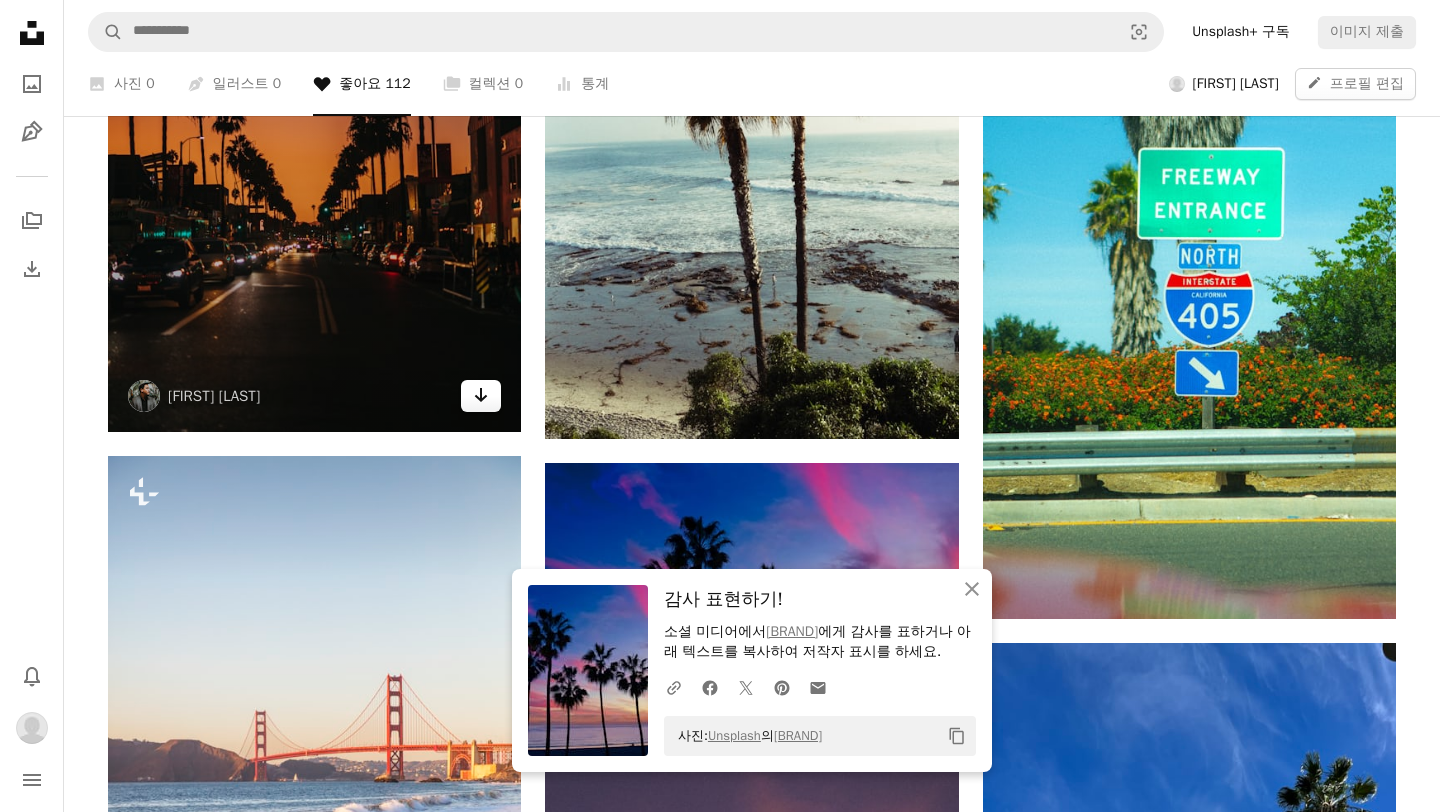 click on "Arrow pointing down" 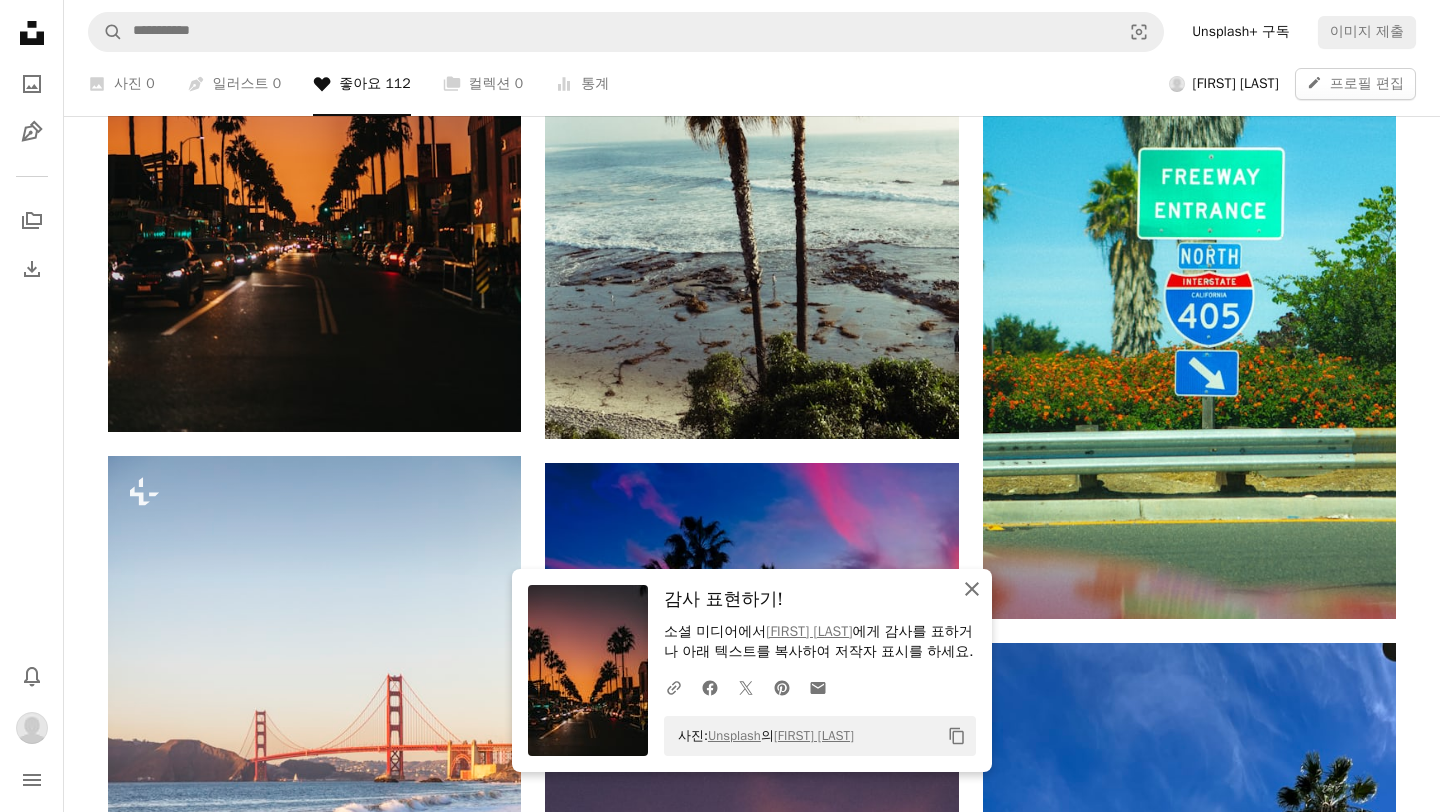click 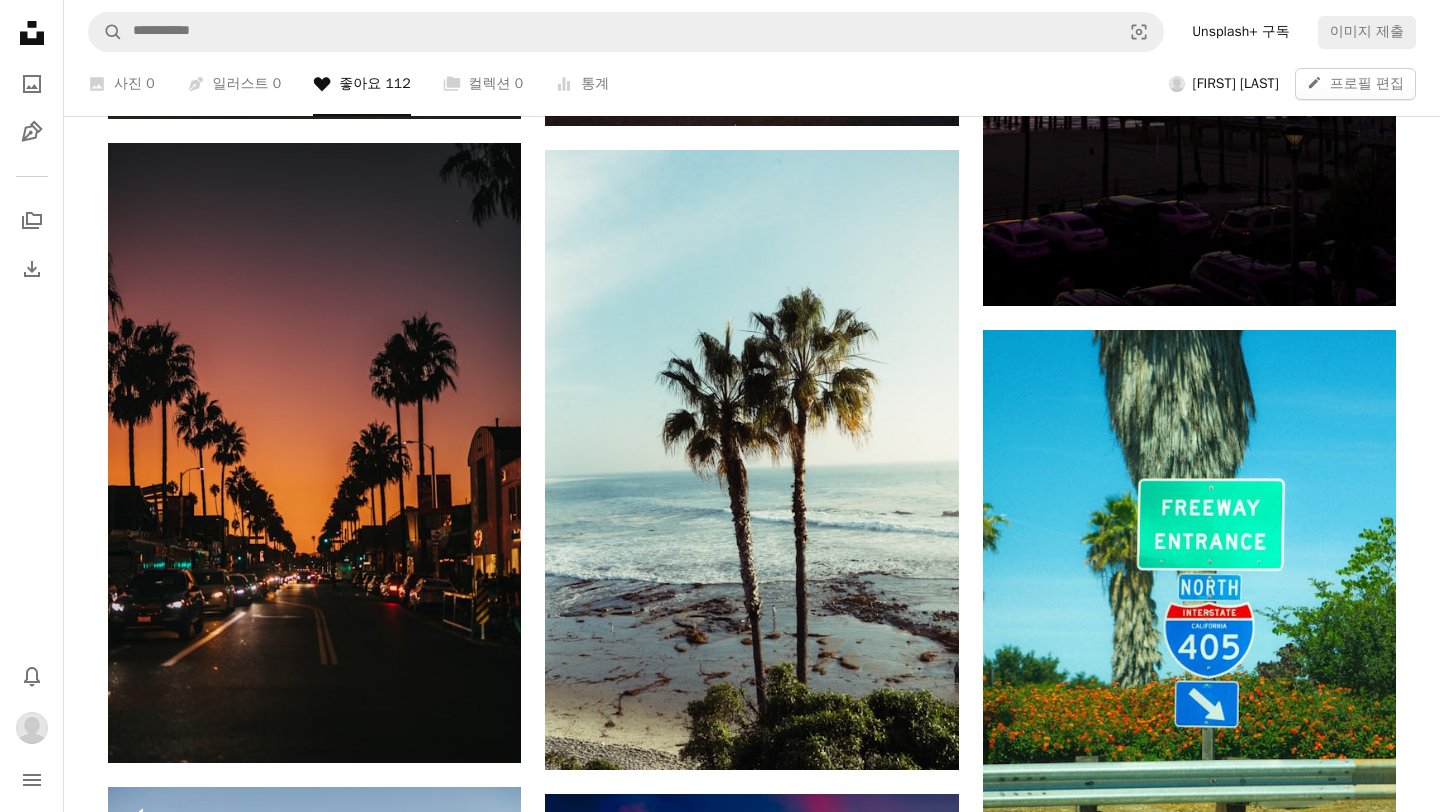 scroll, scrollTop: 2852, scrollLeft: 0, axis: vertical 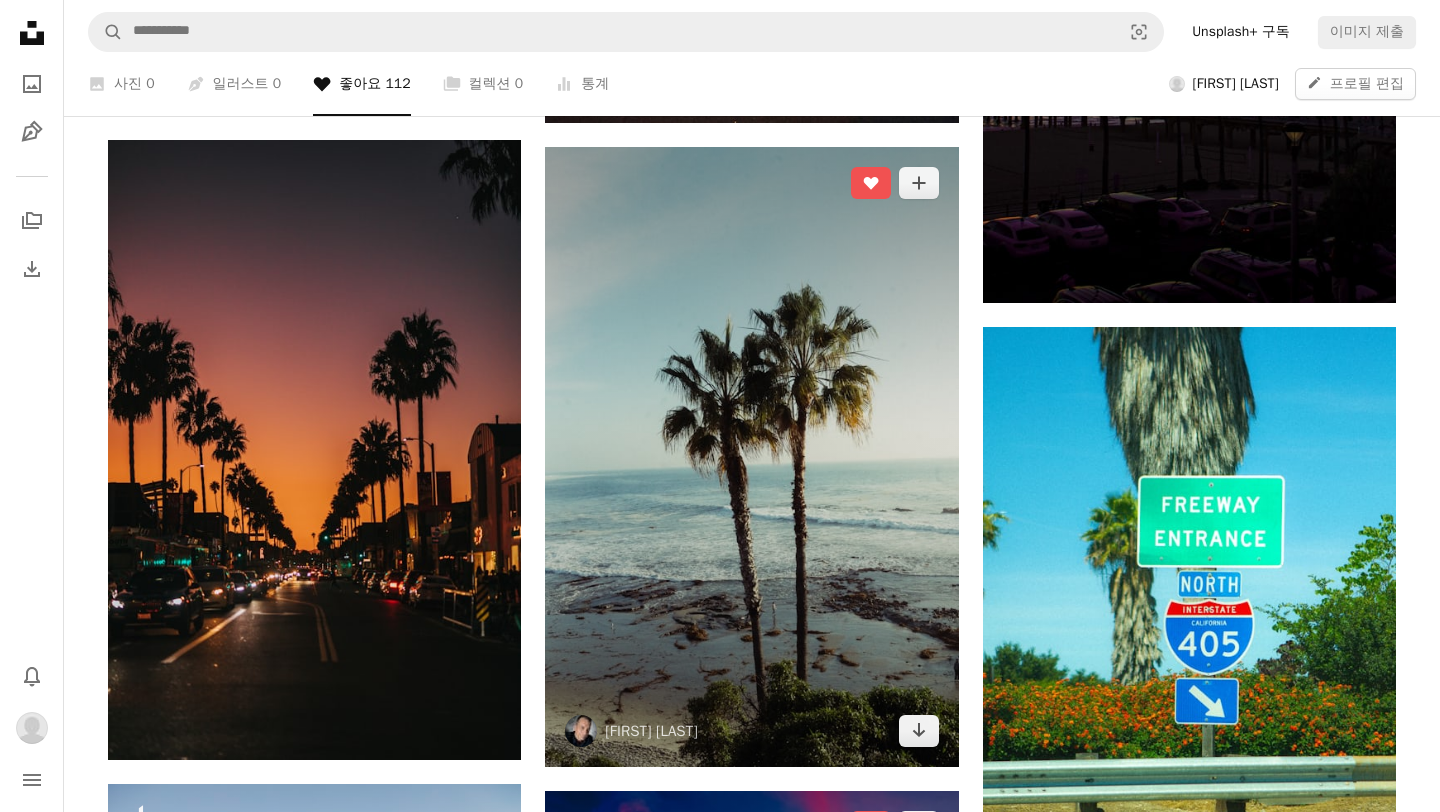 click at bounding box center [751, 457] 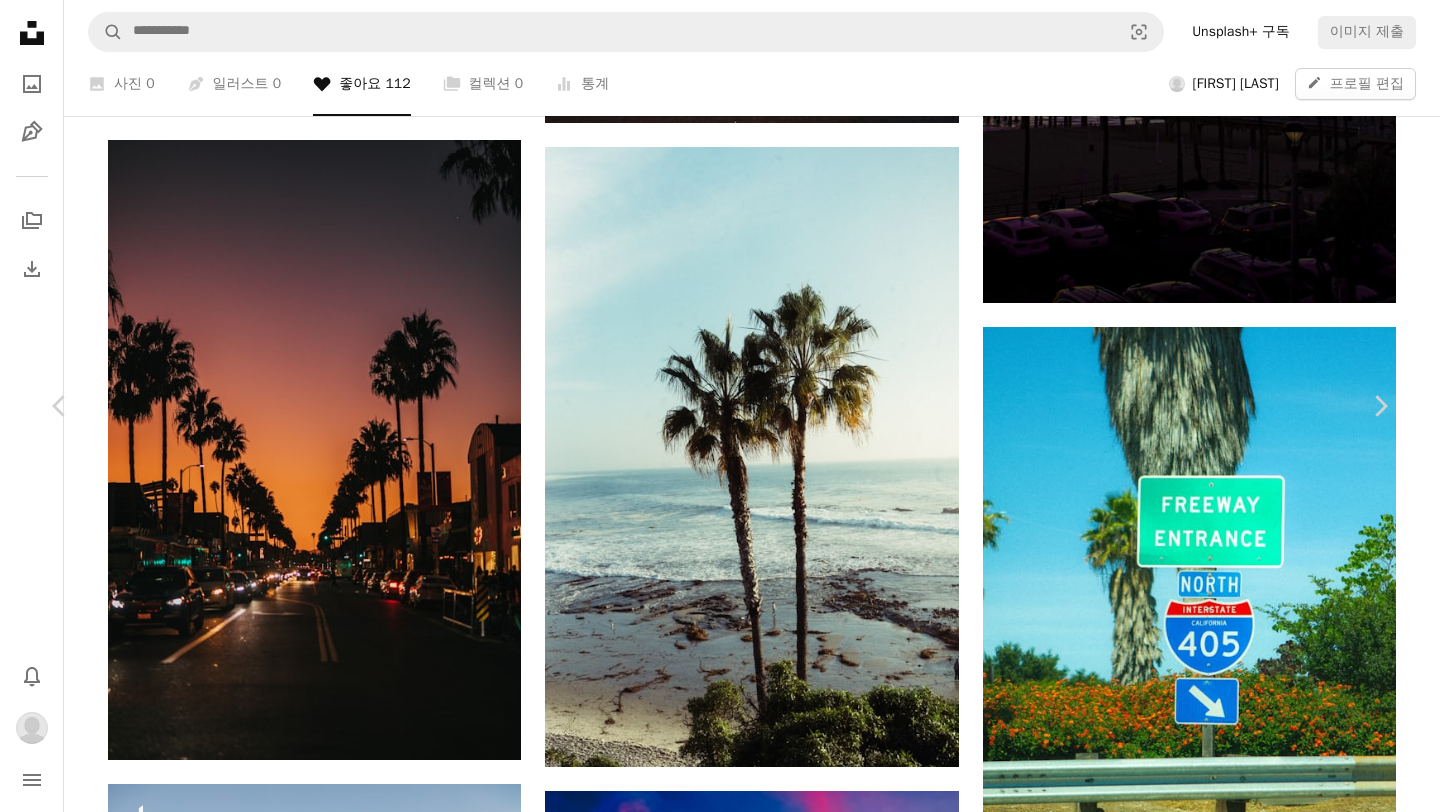 scroll, scrollTop: 278, scrollLeft: 0, axis: vertical 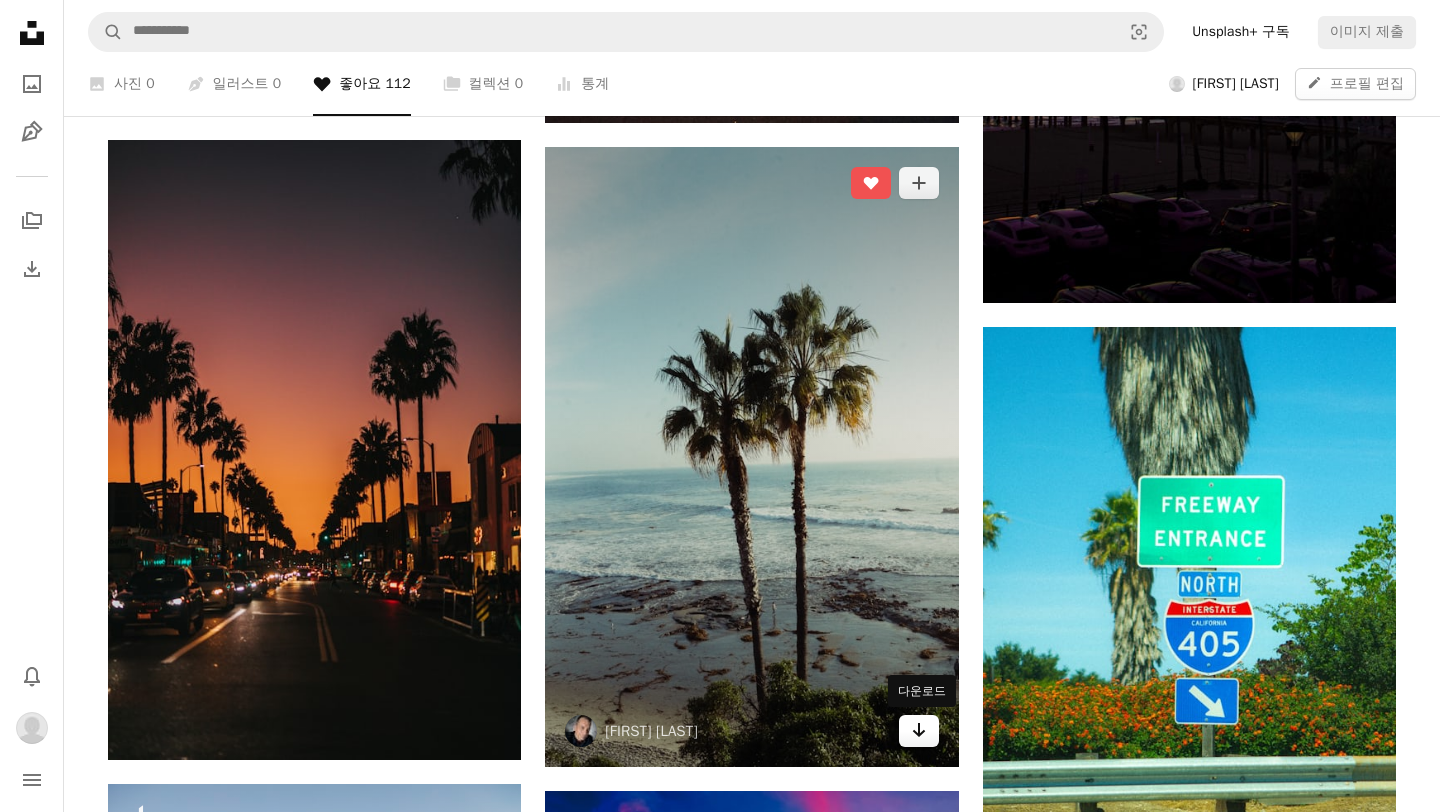 click on "Arrow pointing down" 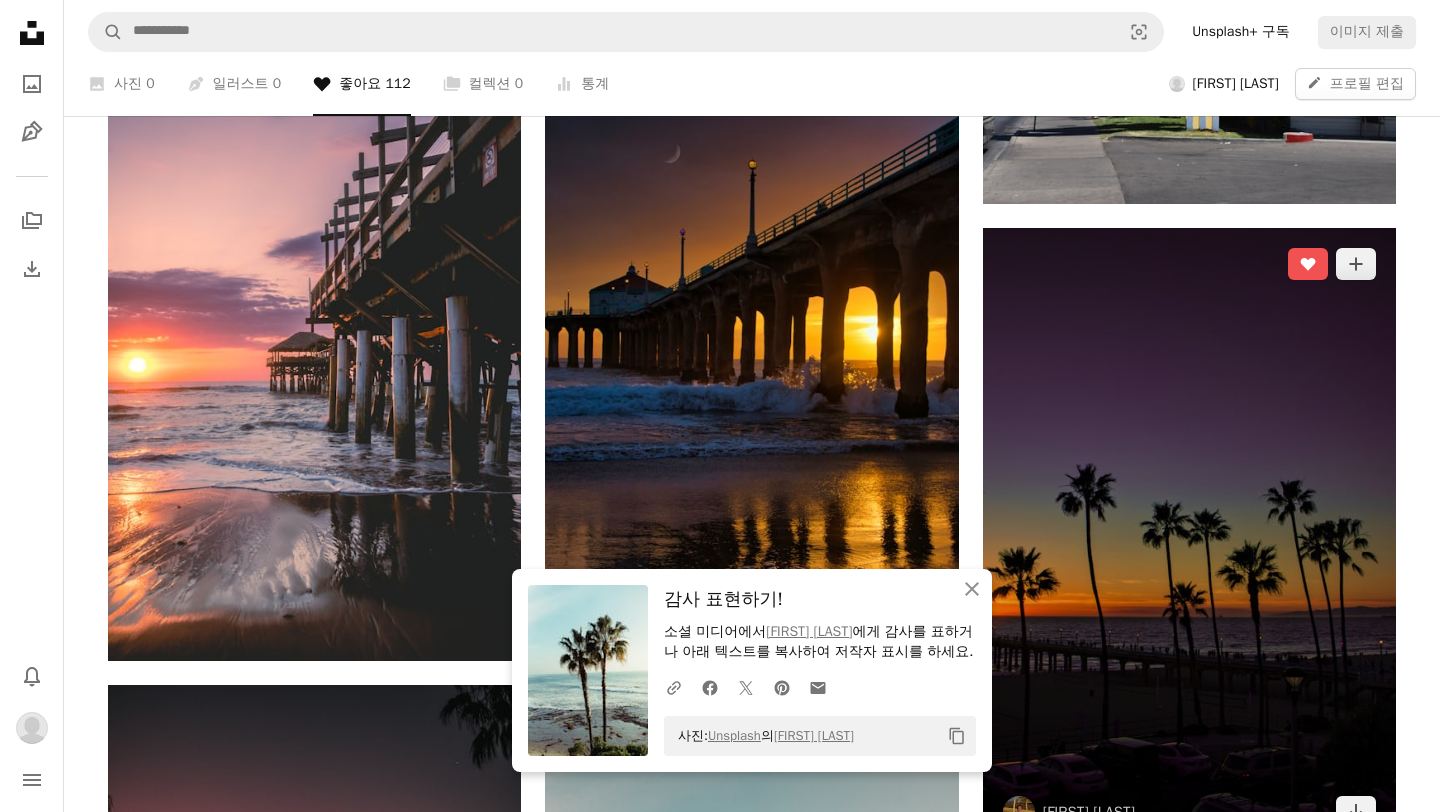 scroll, scrollTop: 2314, scrollLeft: 0, axis: vertical 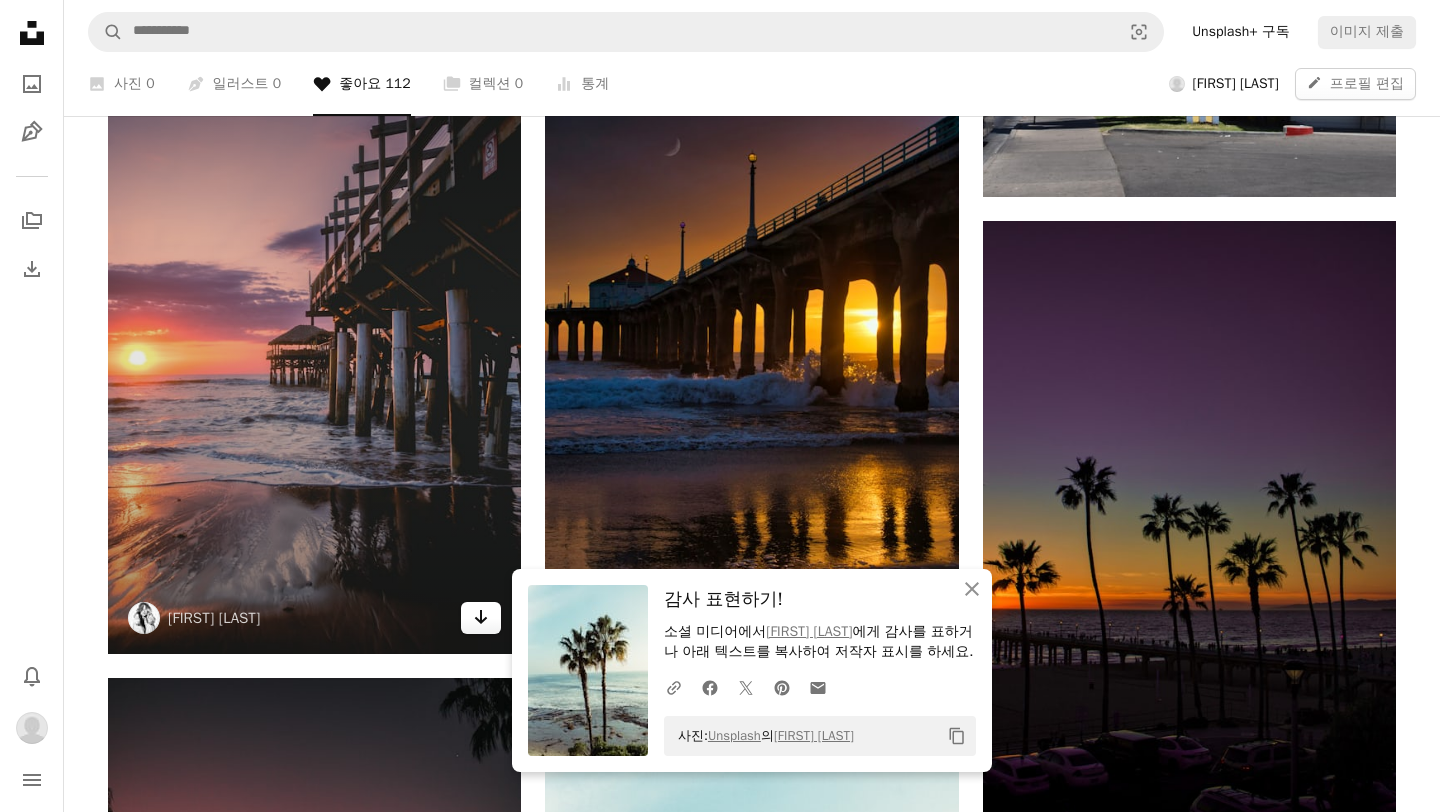 click on "Arrow pointing down" 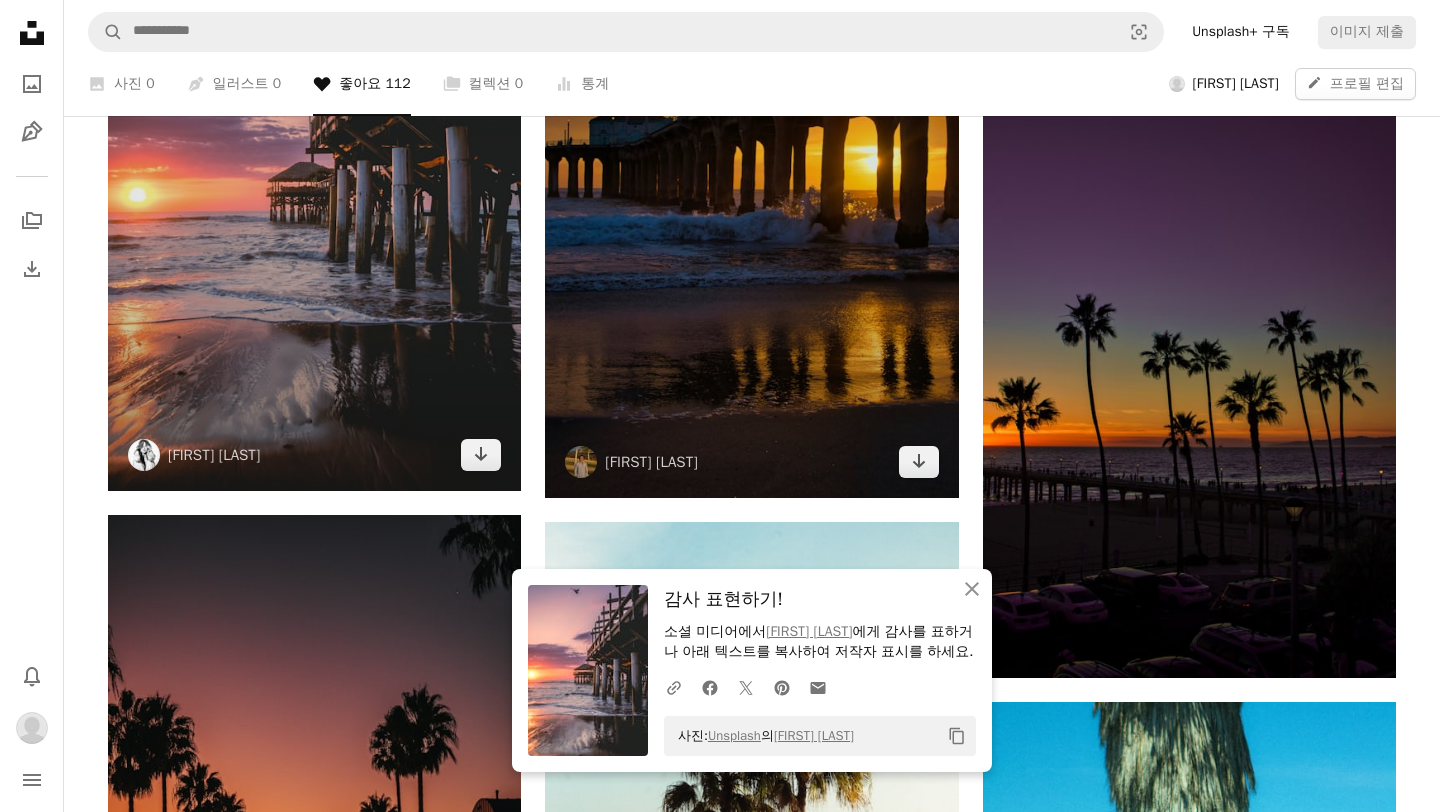 scroll, scrollTop: 2511, scrollLeft: 0, axis: vertical 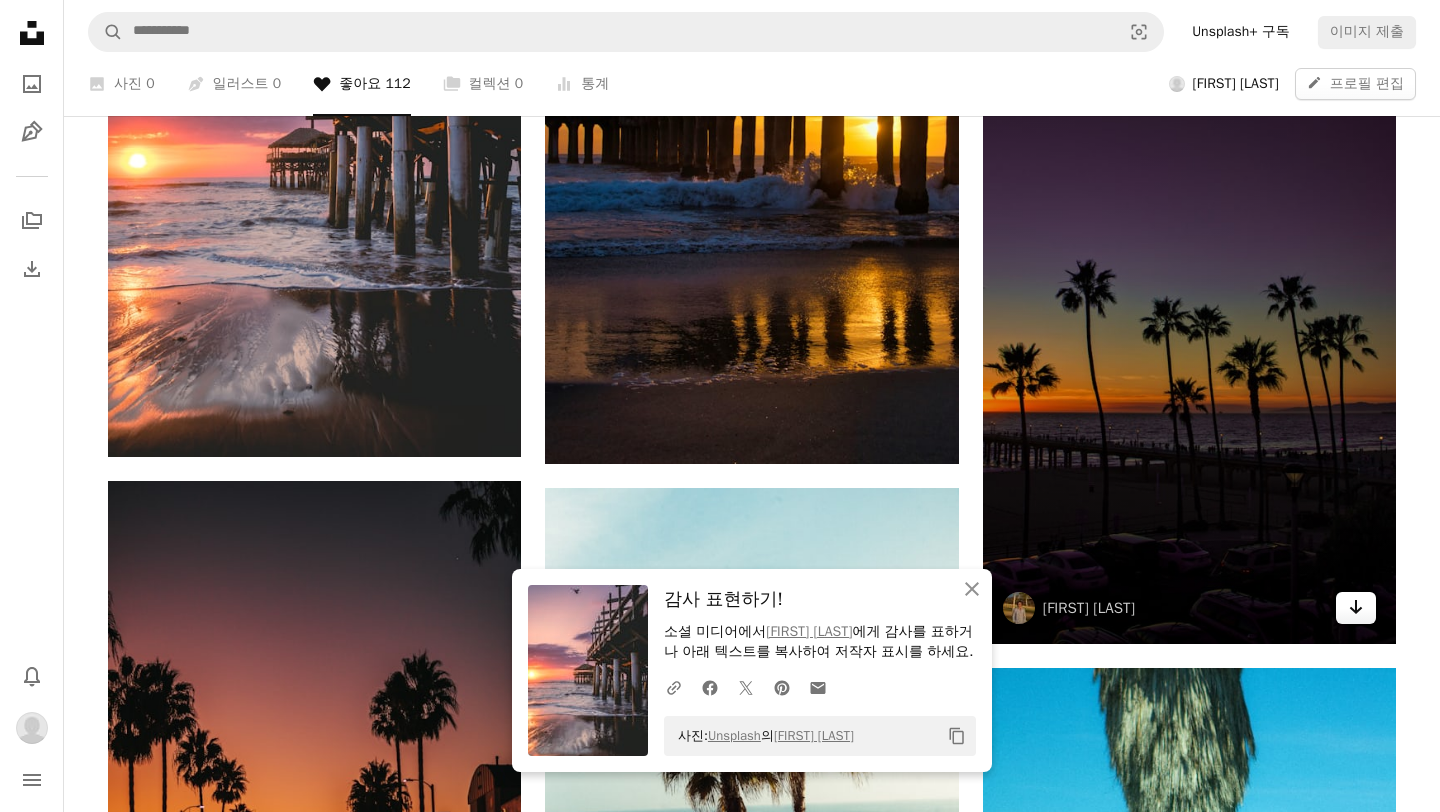 click on "Arrow pointing down" 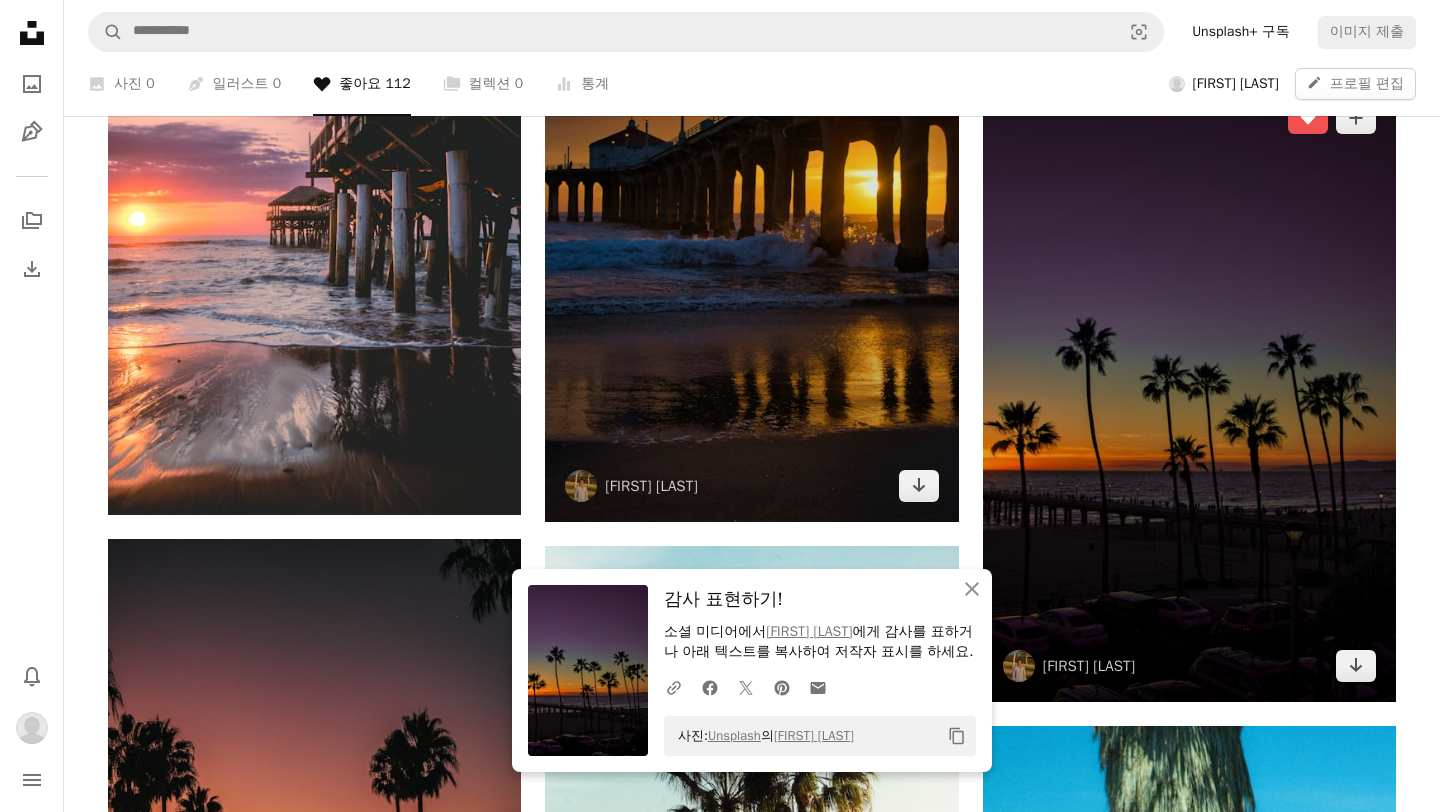 scroll, scrollTop: 2414, scrollLeft: 0, axis: vertical 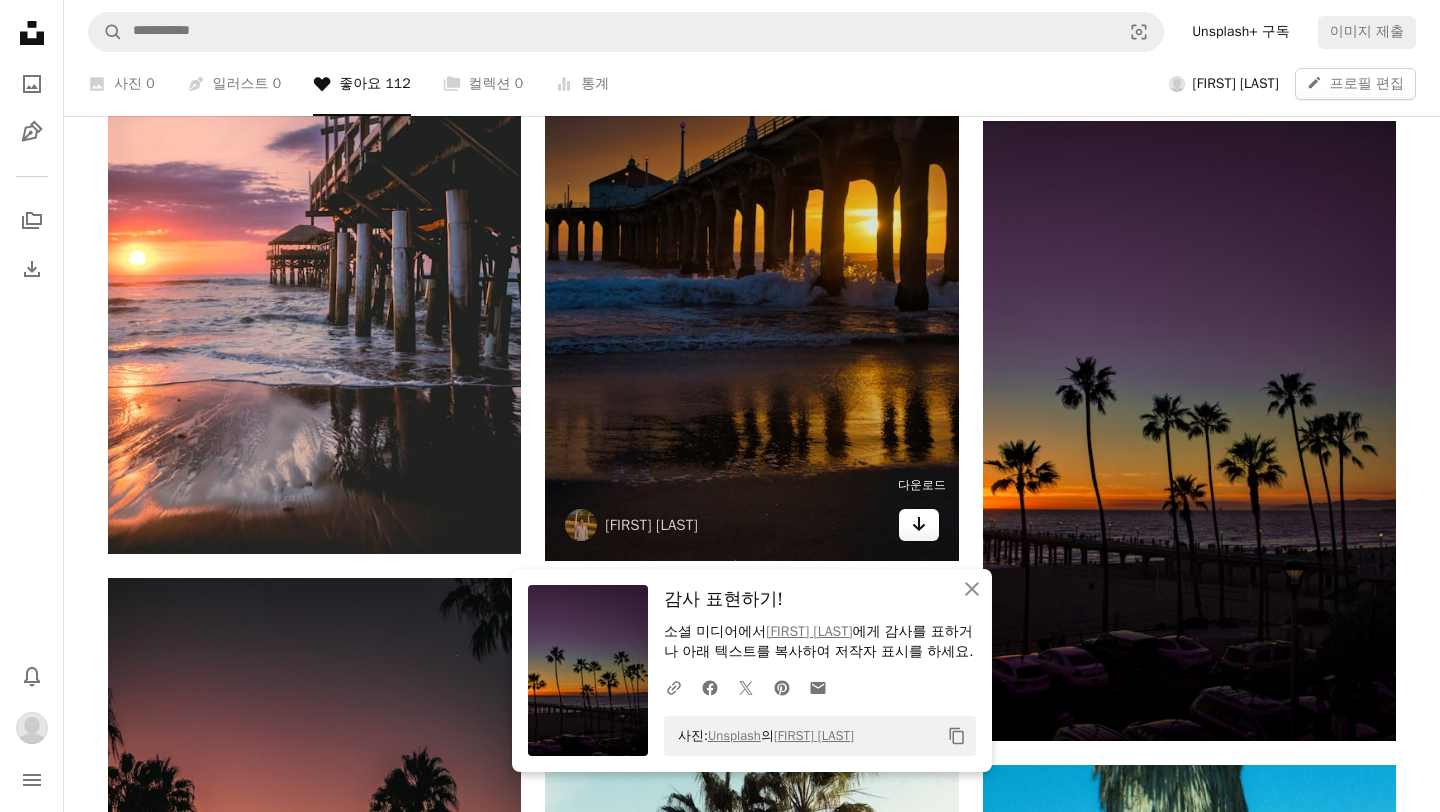 click on "Arrow pointing down" at bounding box center [919, 525] 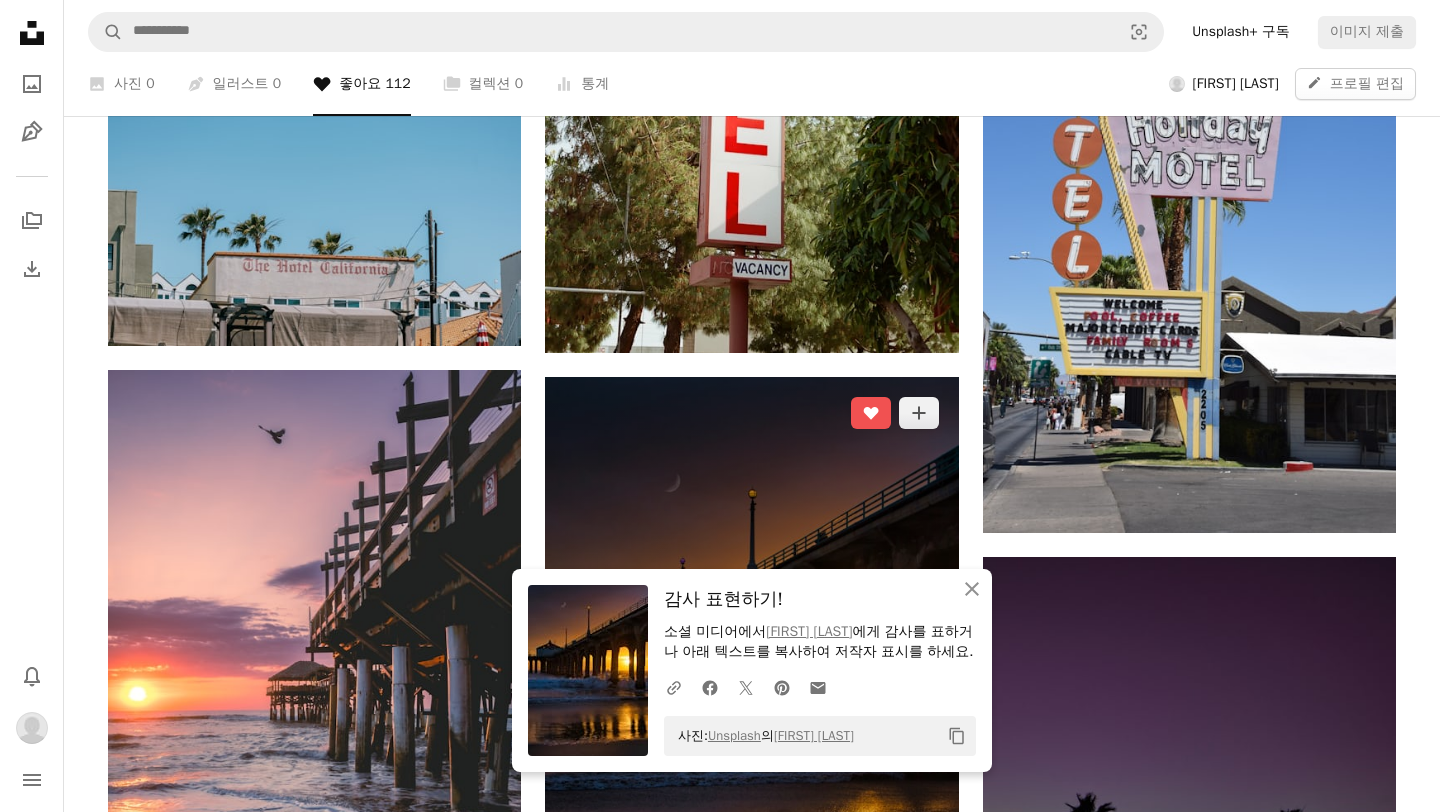 scroll, scrollTop: 1714, scrollLeft: 0, axis: vertical 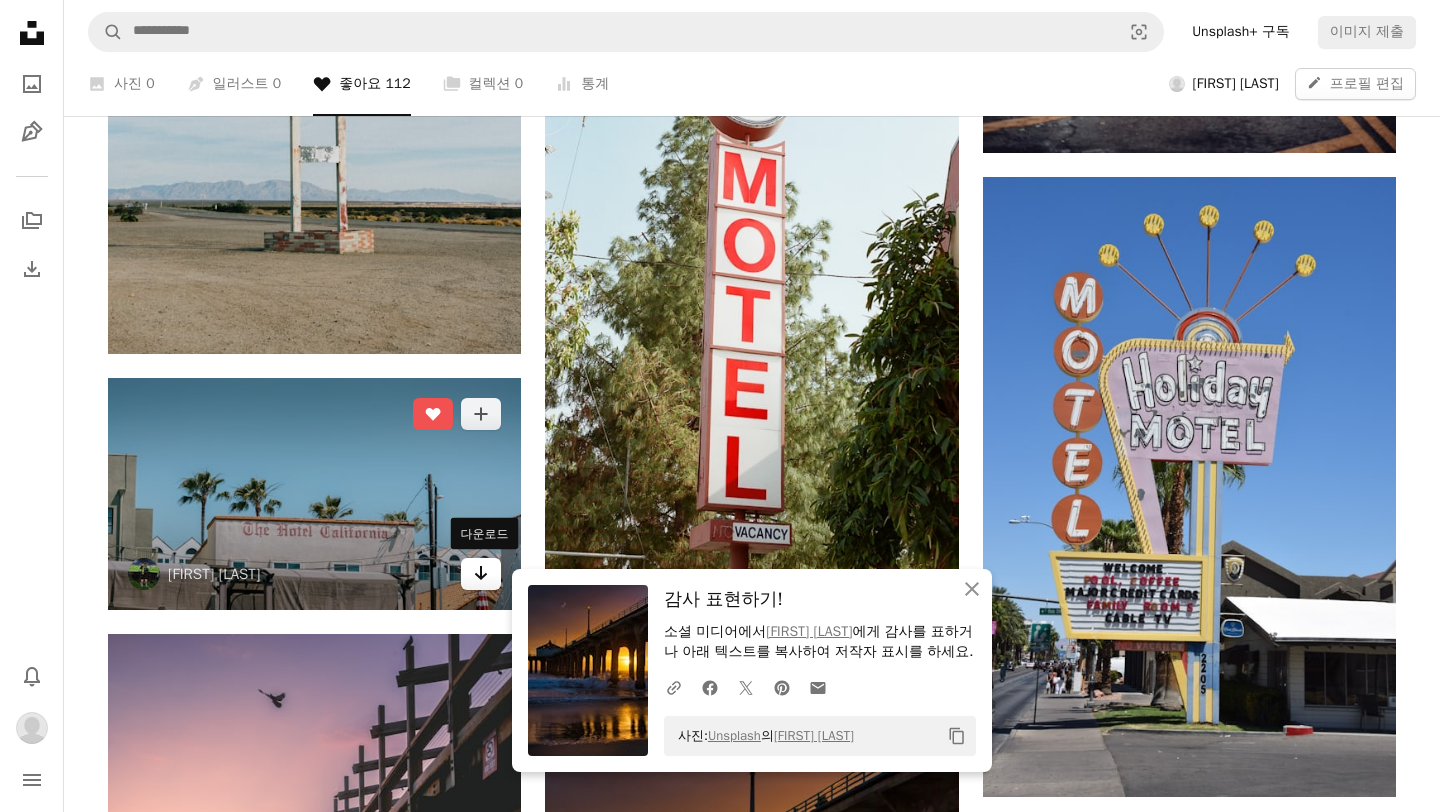 click 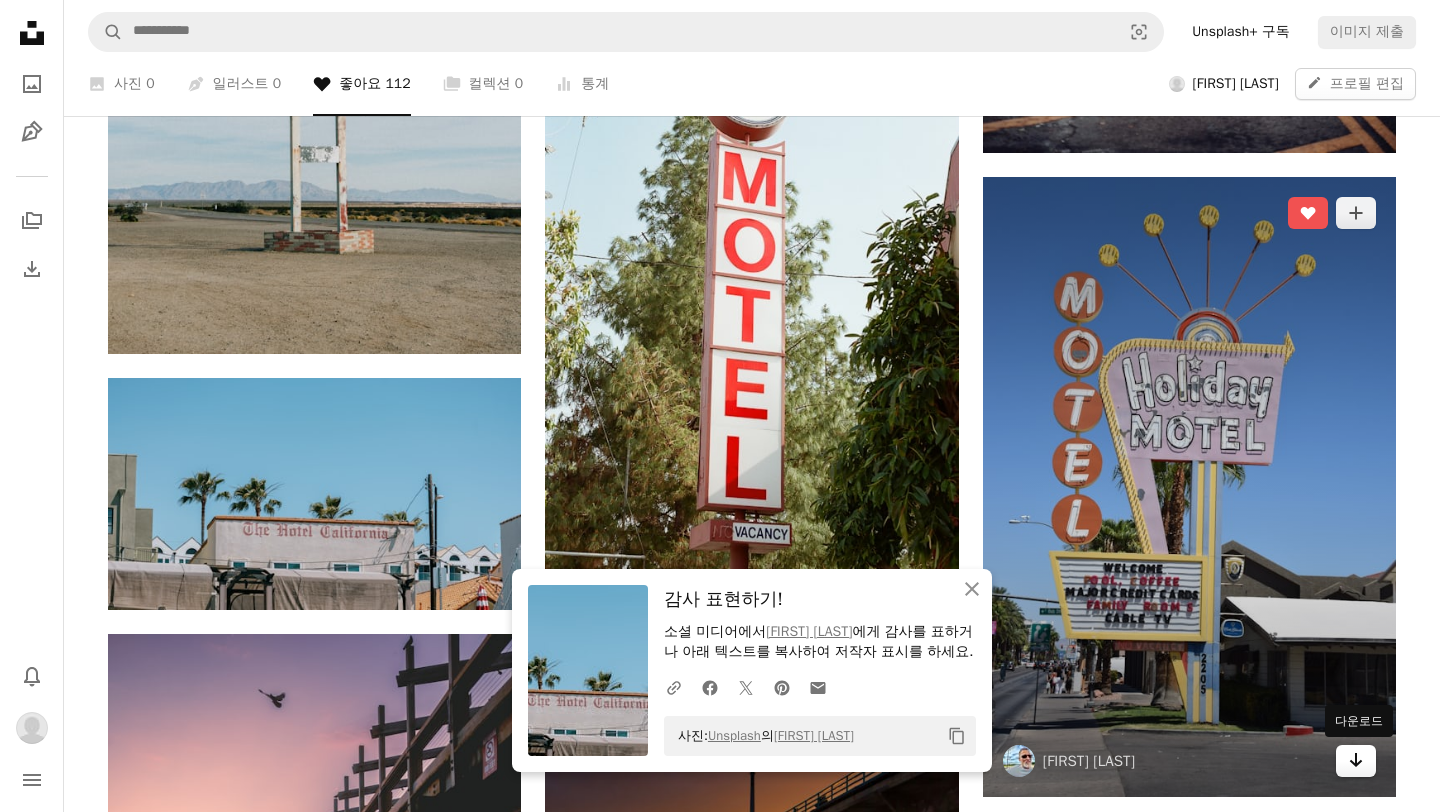 click on "Arrow pointing down" at bounding box center (1356, 761) 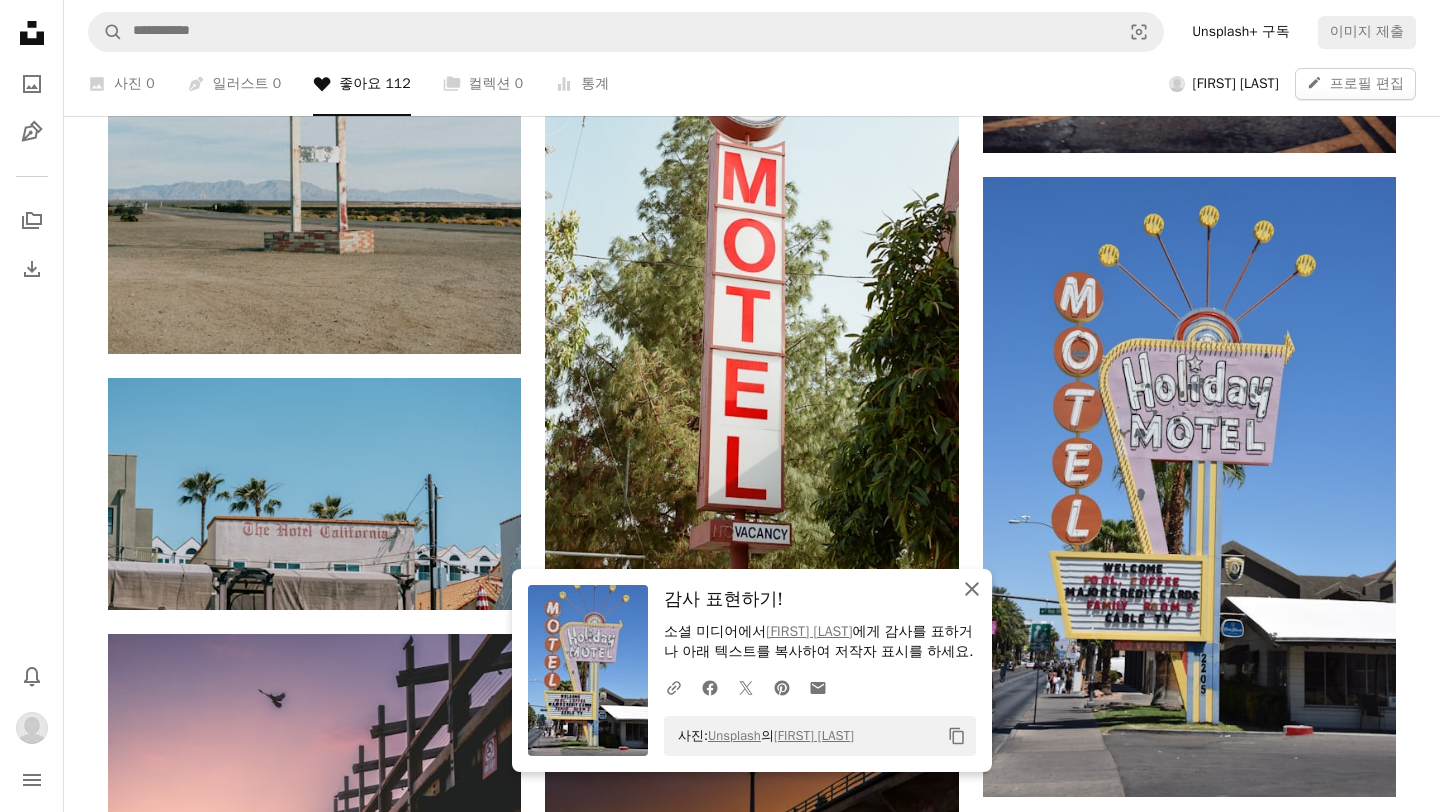 click 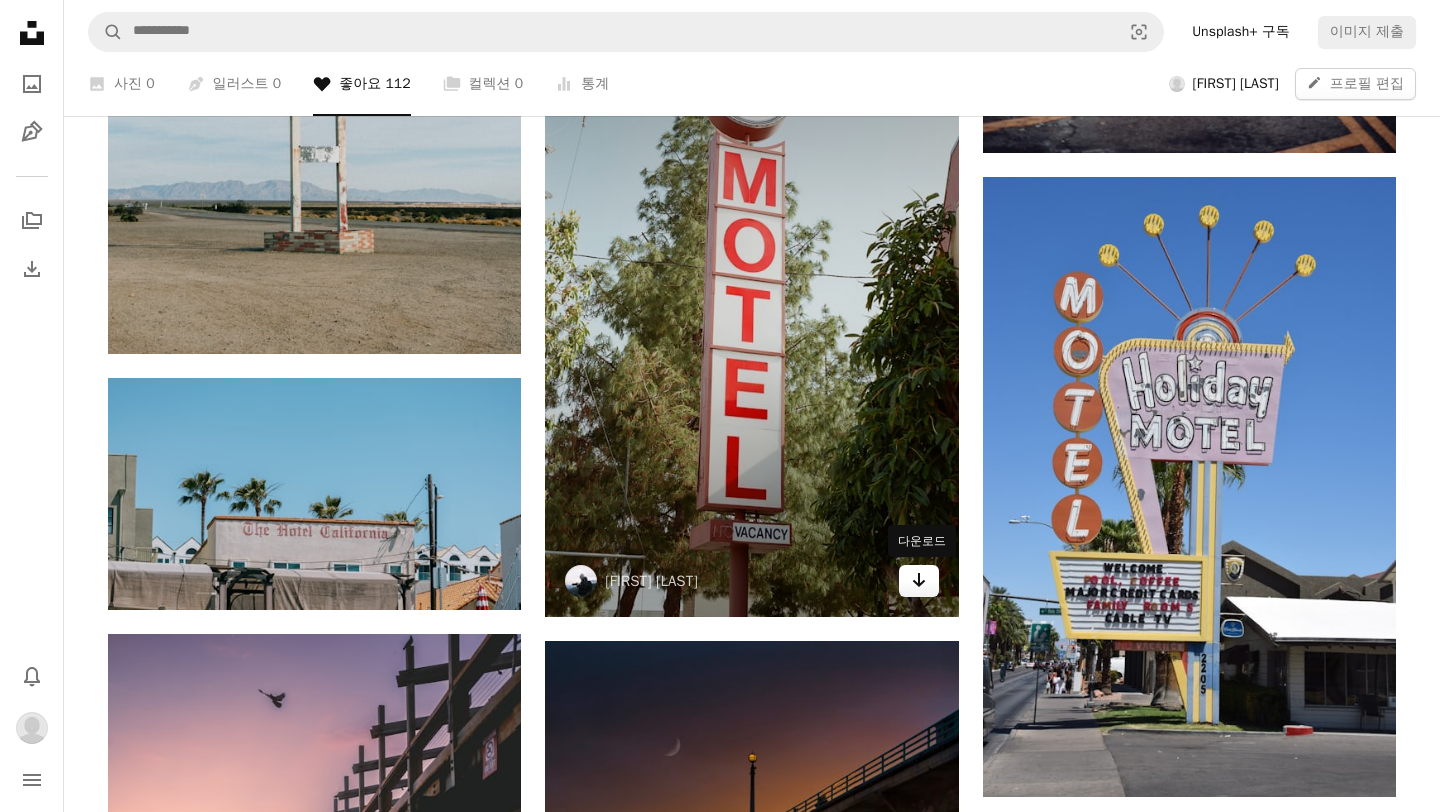 click on "Arrow pointing down" 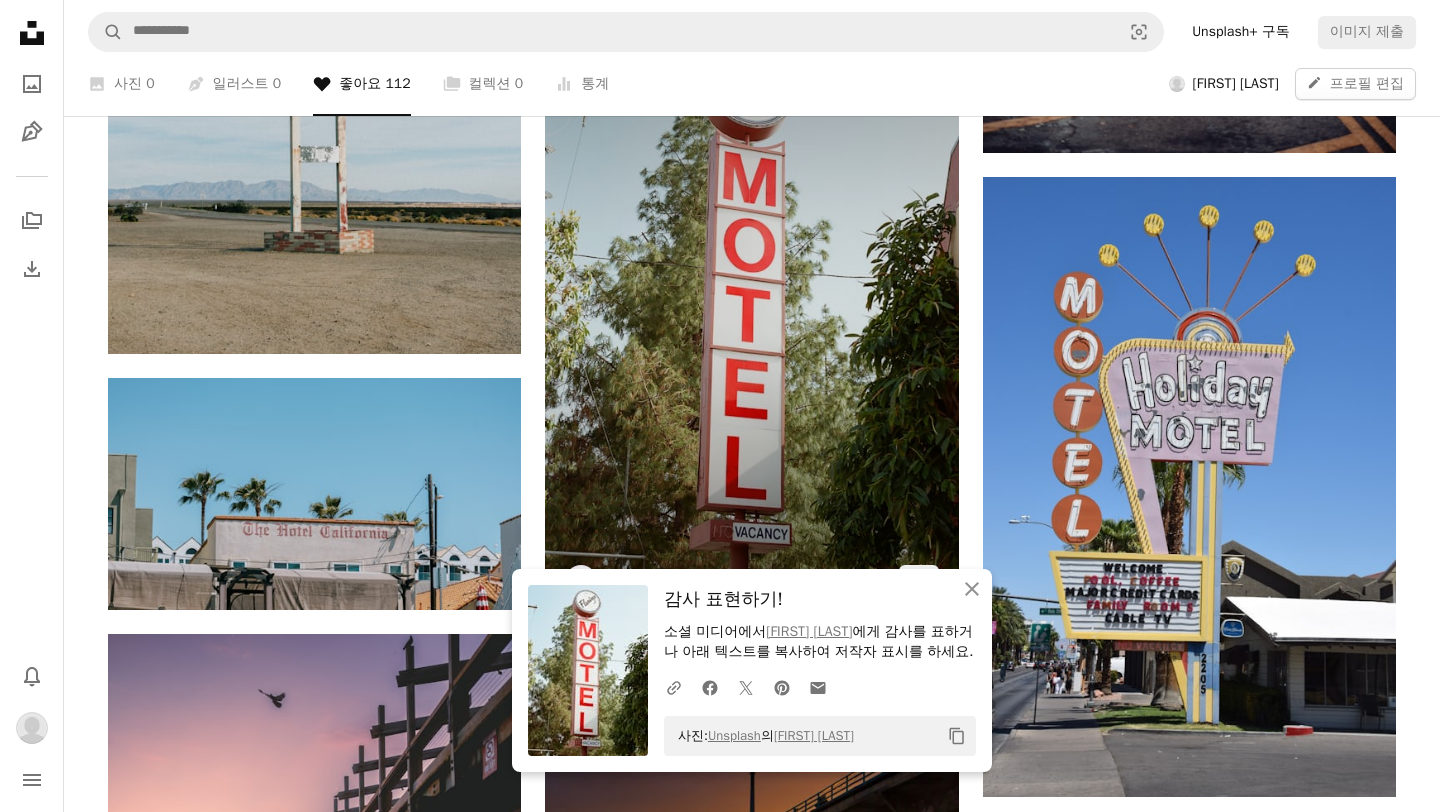 scroll, scrollTop: 1403, scrollLeft: 0, axis: vertical 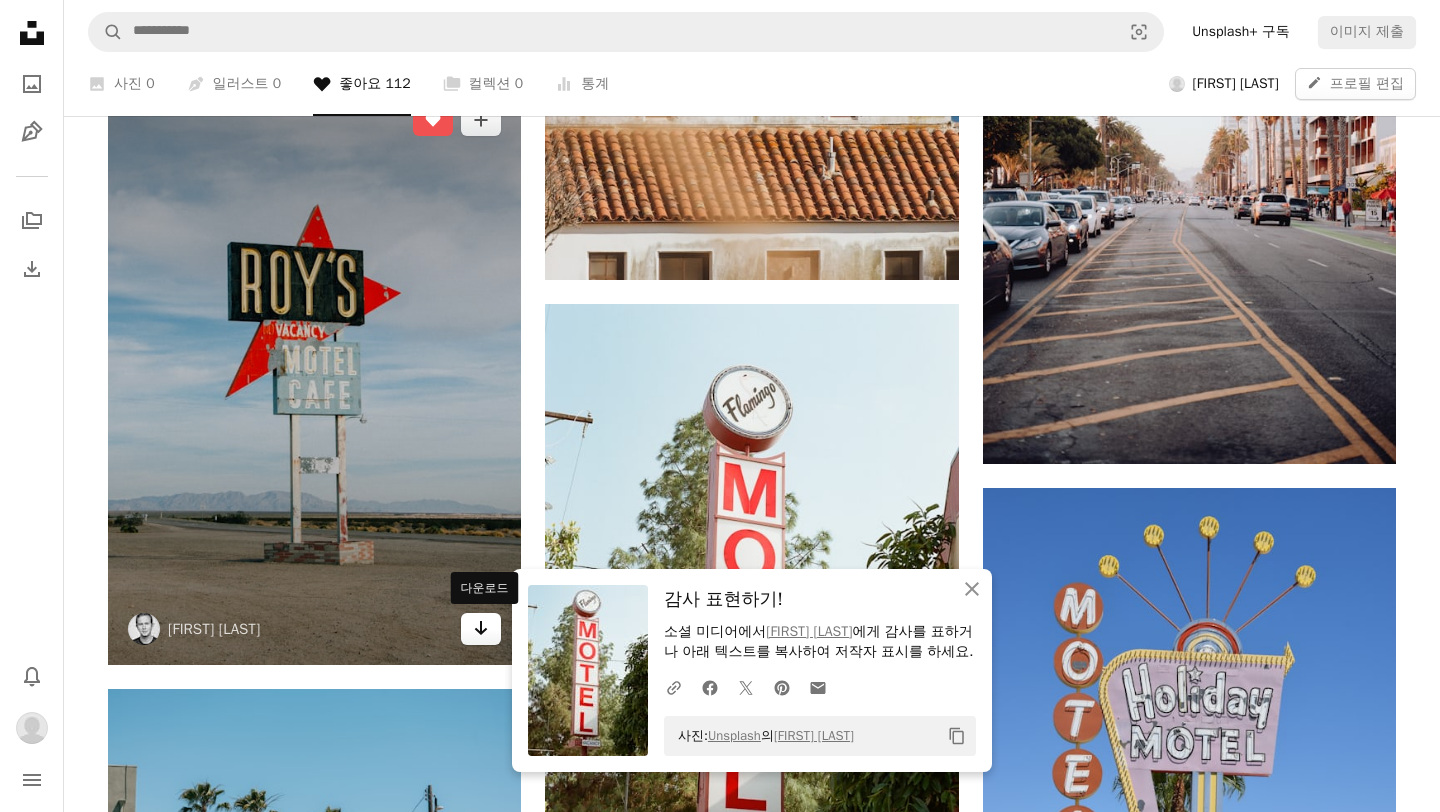 click on "Arrow pointing down" at bounding box center (481, 629) 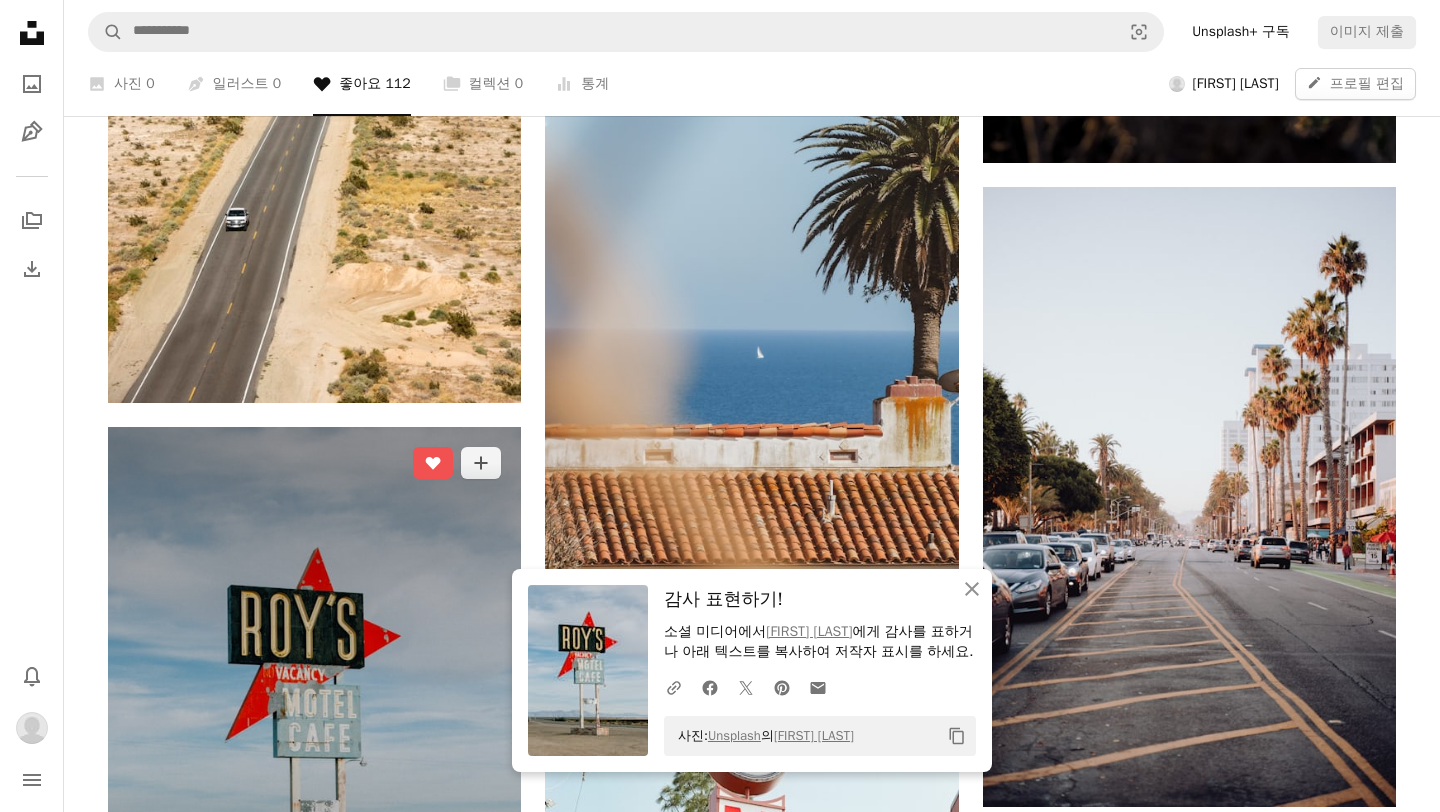 scroll, scrollTop: 1063, scrollLeft: 0, axis: vertical 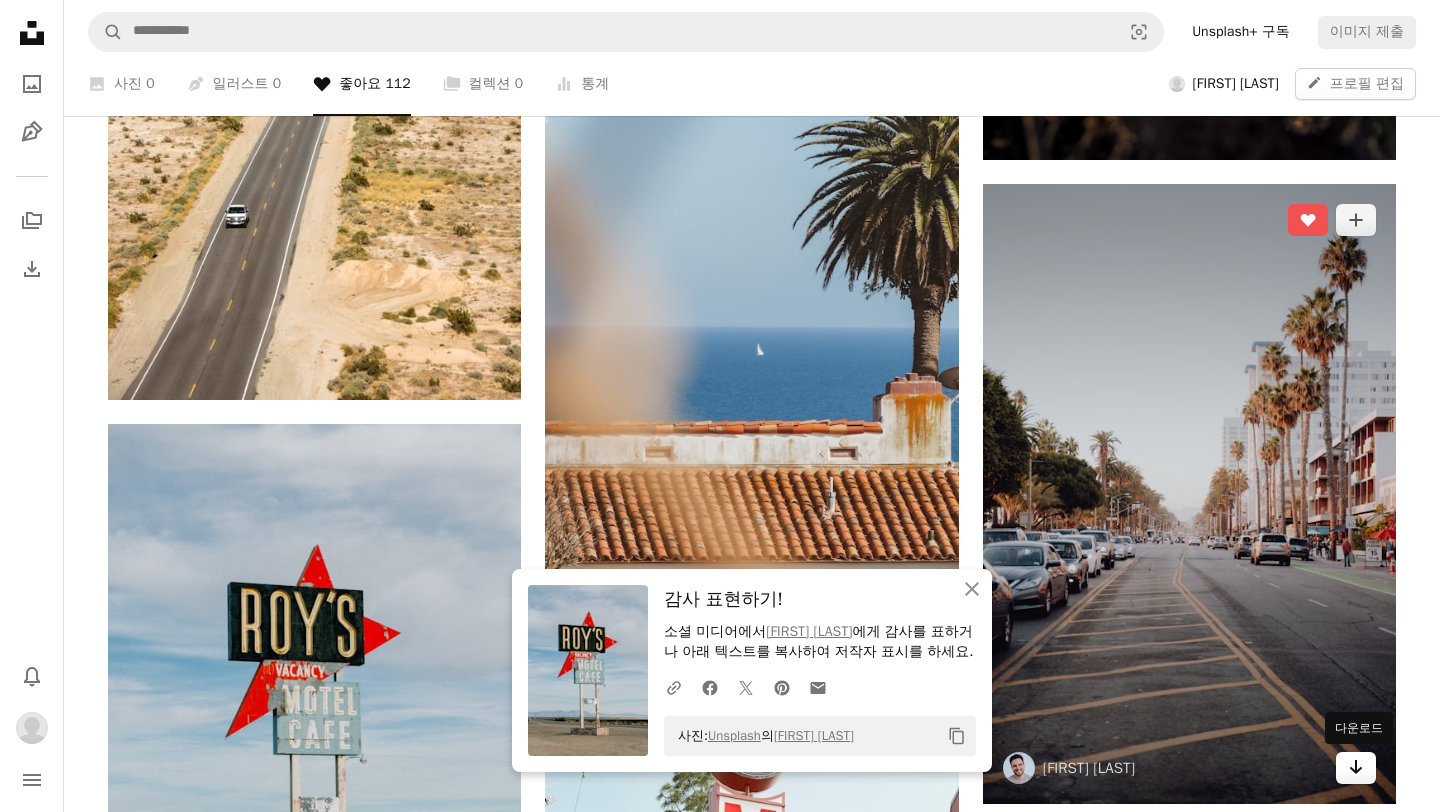 click on "Arrow pointing down" at bounding box center (1356, 768) 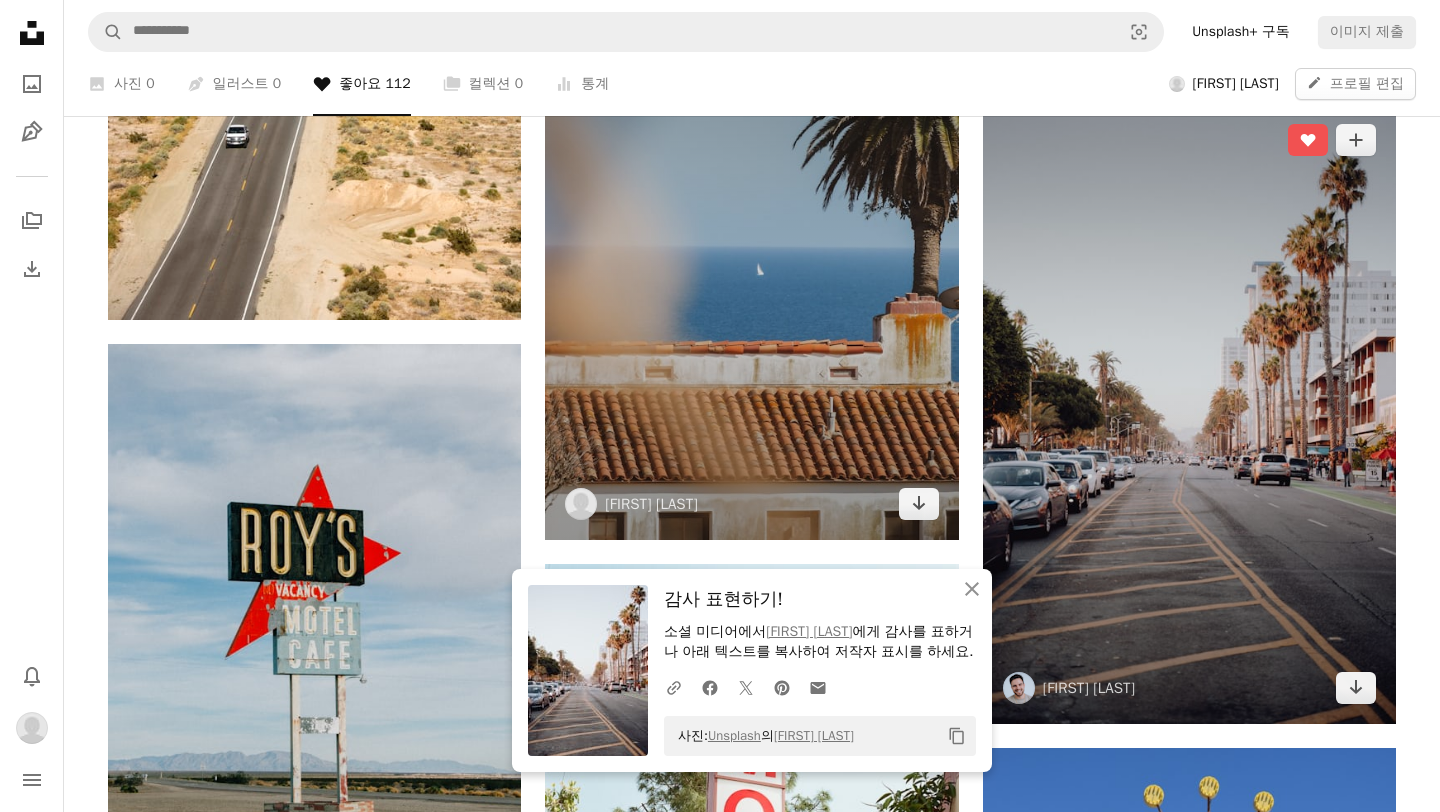 scroll, scrollTop: 1167, scrollLeft: 0, axis: vertical 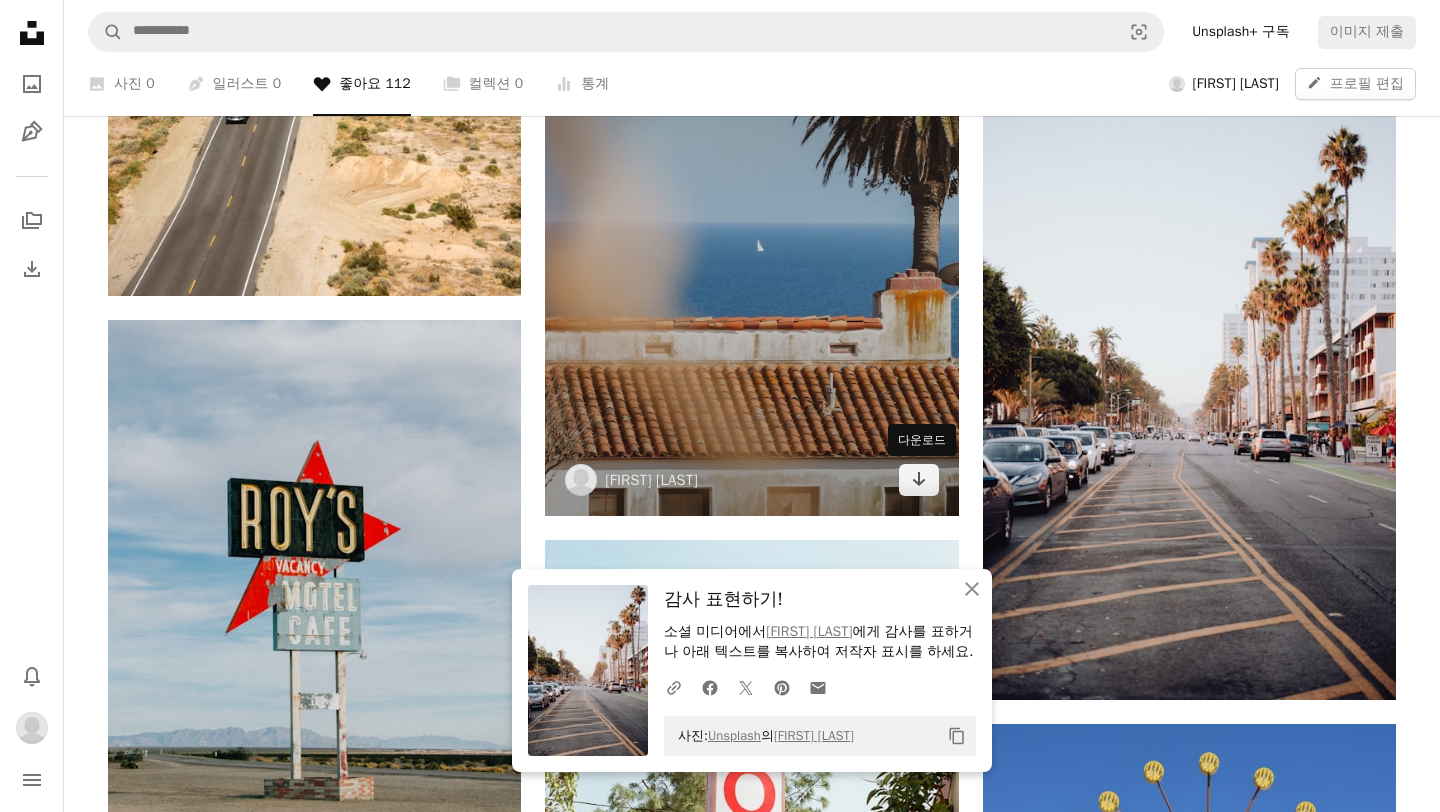 click on "Arrow pointing down" at bounding box center (919, 480) 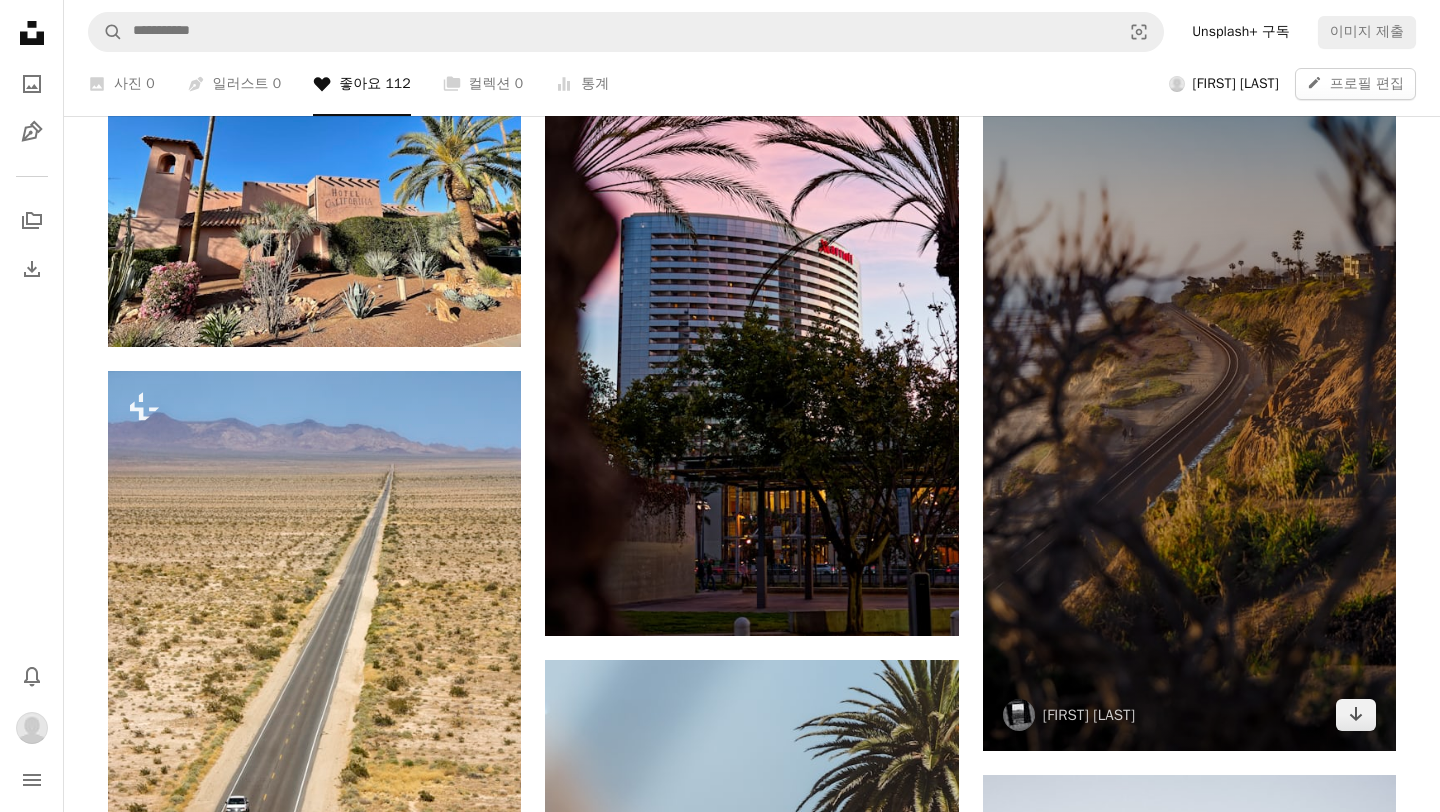 scroll, scrollTop: 504, scrollLeft: 0, axis: vertical 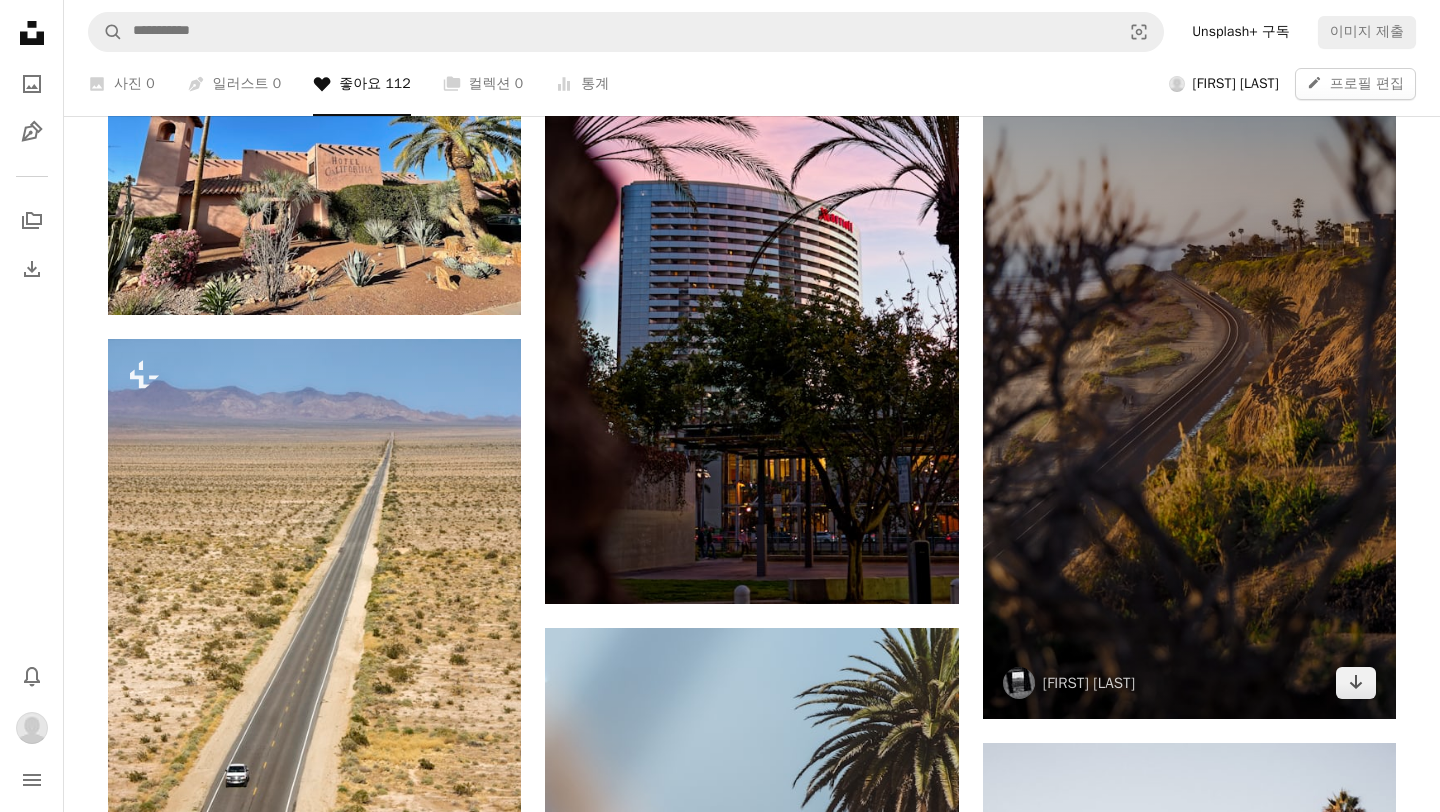 click at bounding box center (1189, 351) 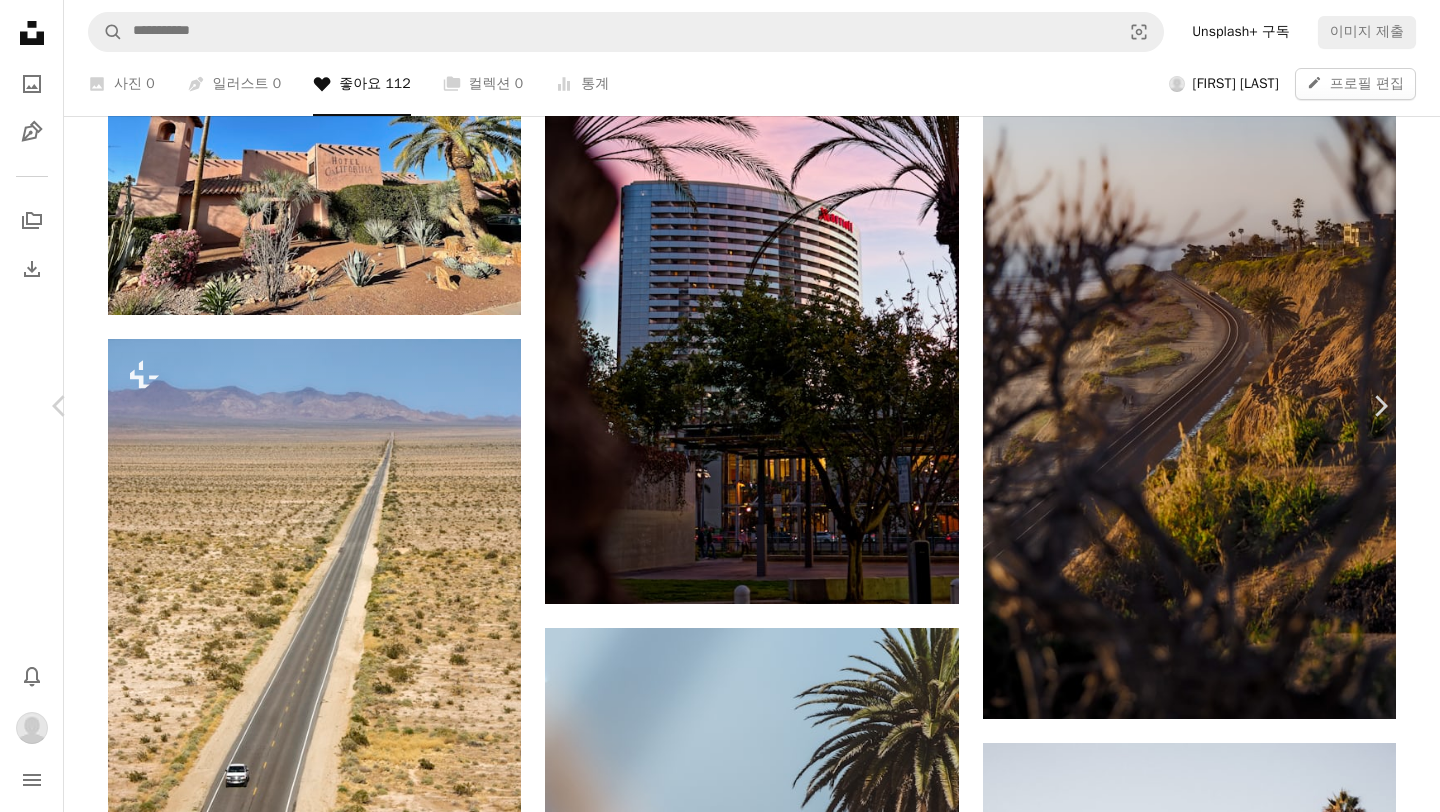 scroll, scrollTop: 187, scrollLeft: 0, axis: vertical 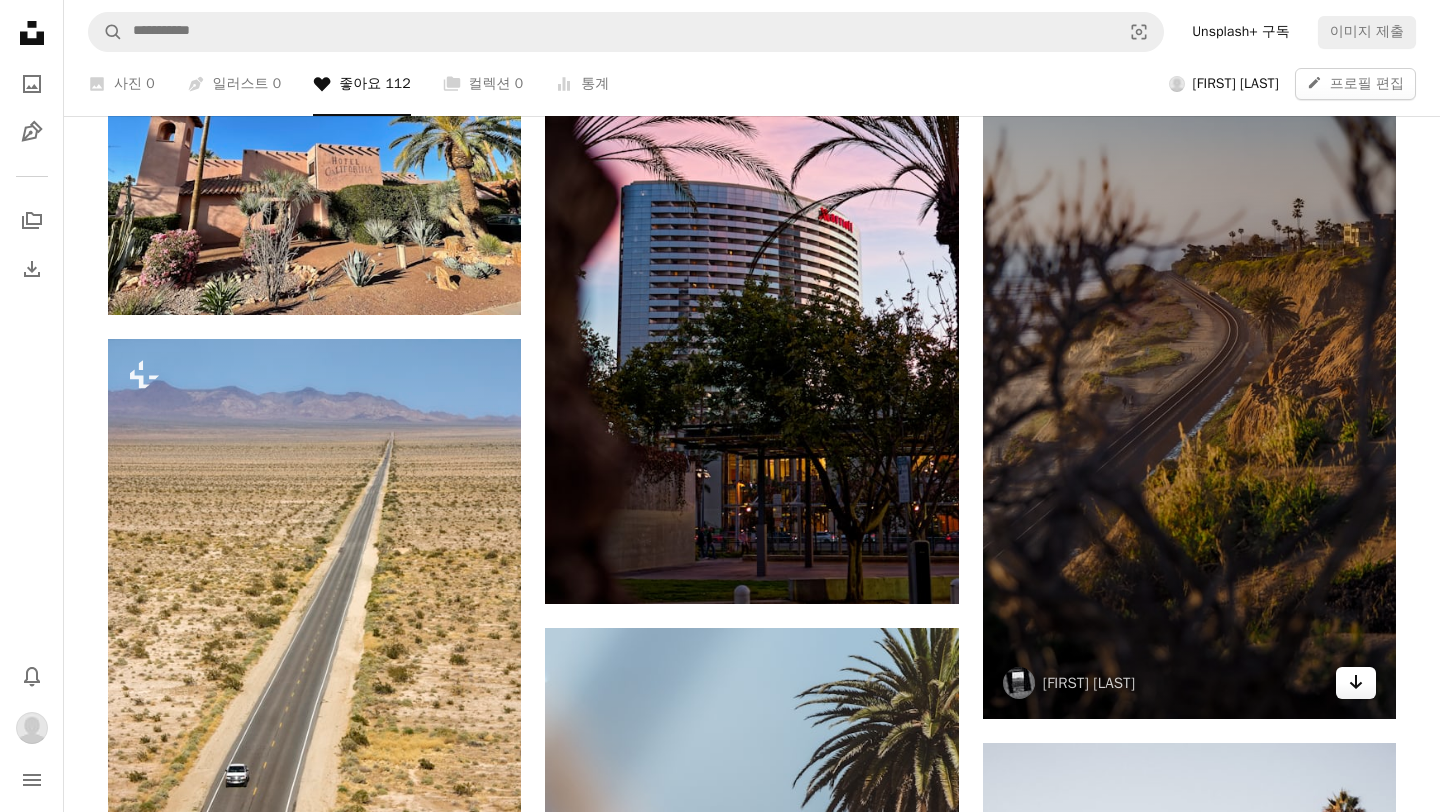 click on "Arrow pointing down" 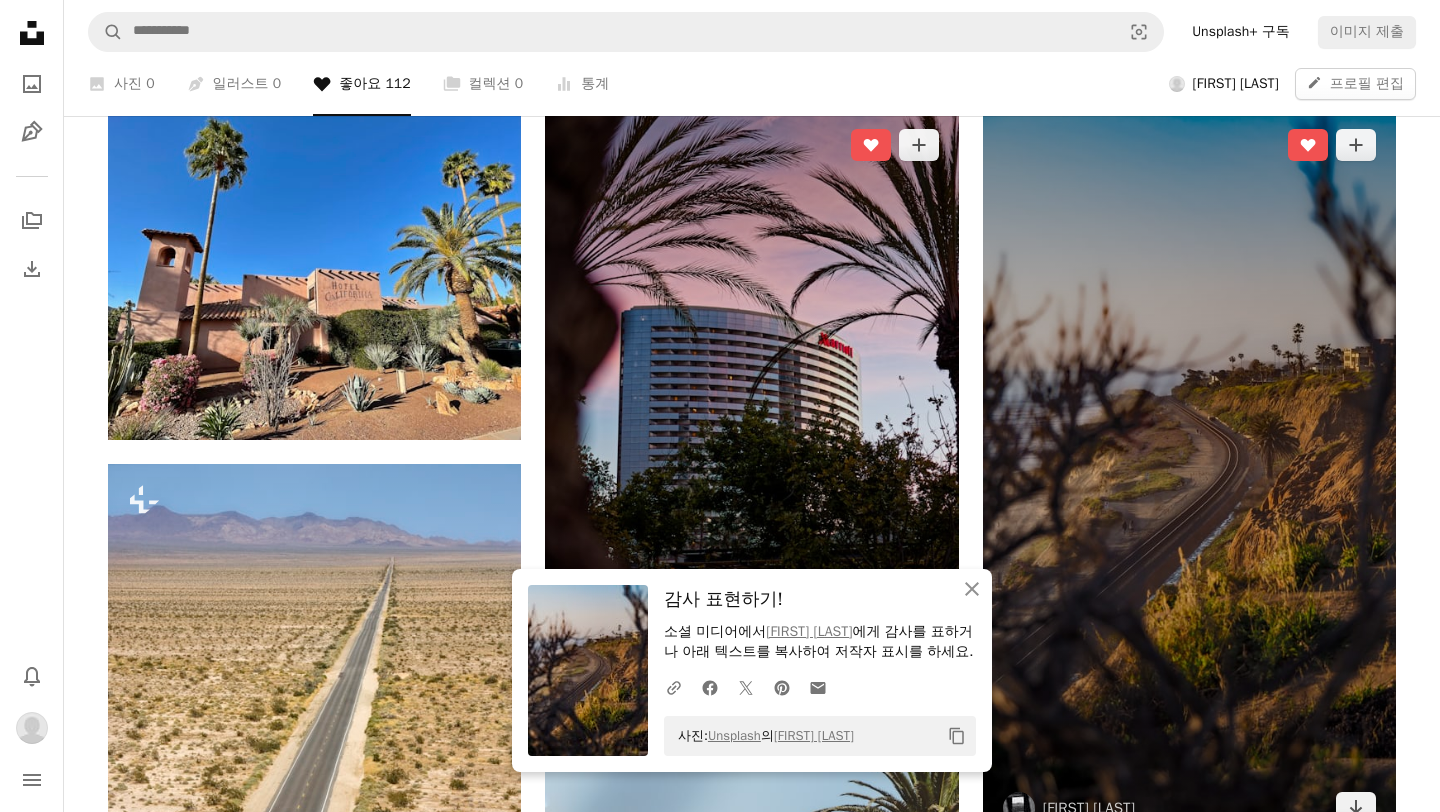 scroll, scrollTop: 515, scrollLeft: 0, axis: vertical 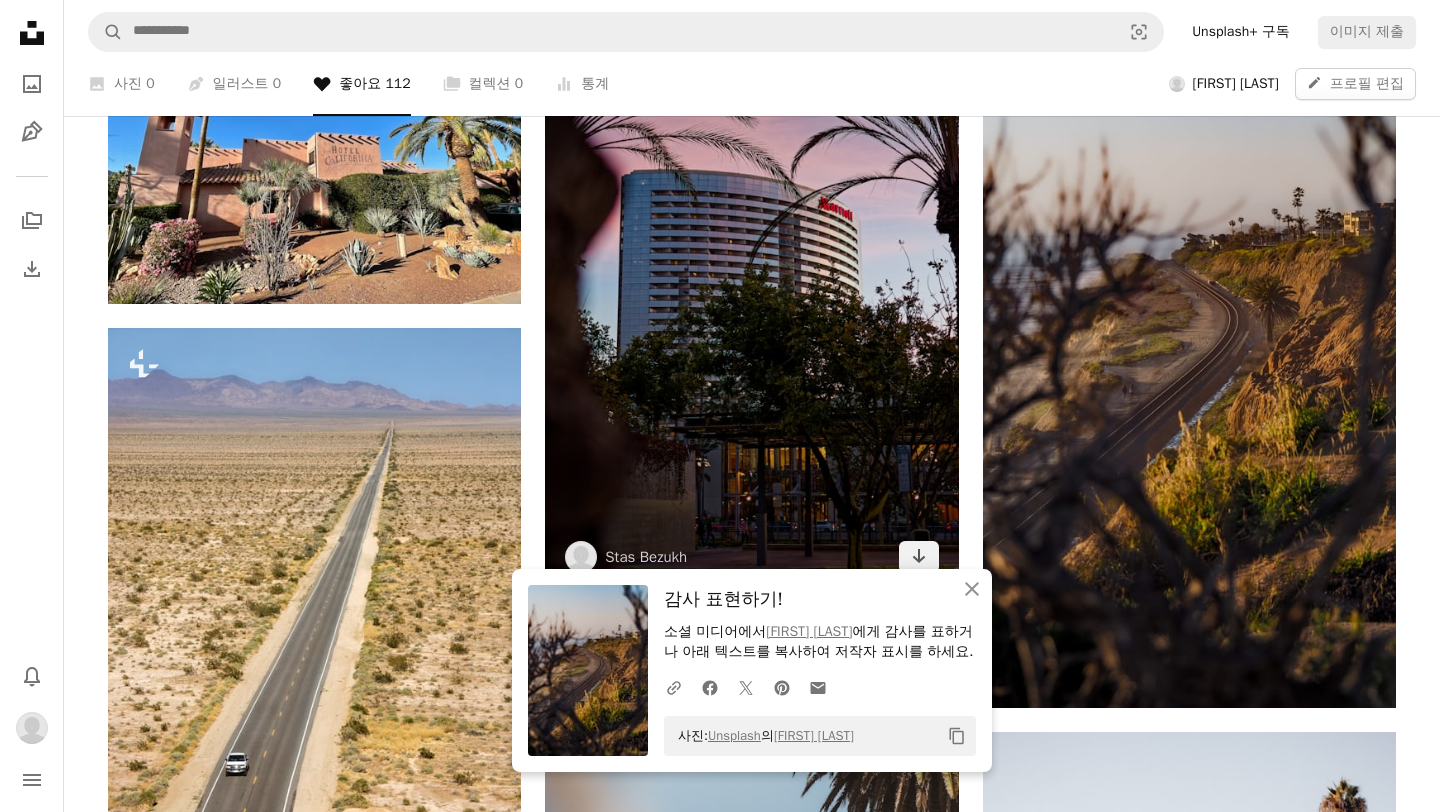 click at bounding box center [751, 283] 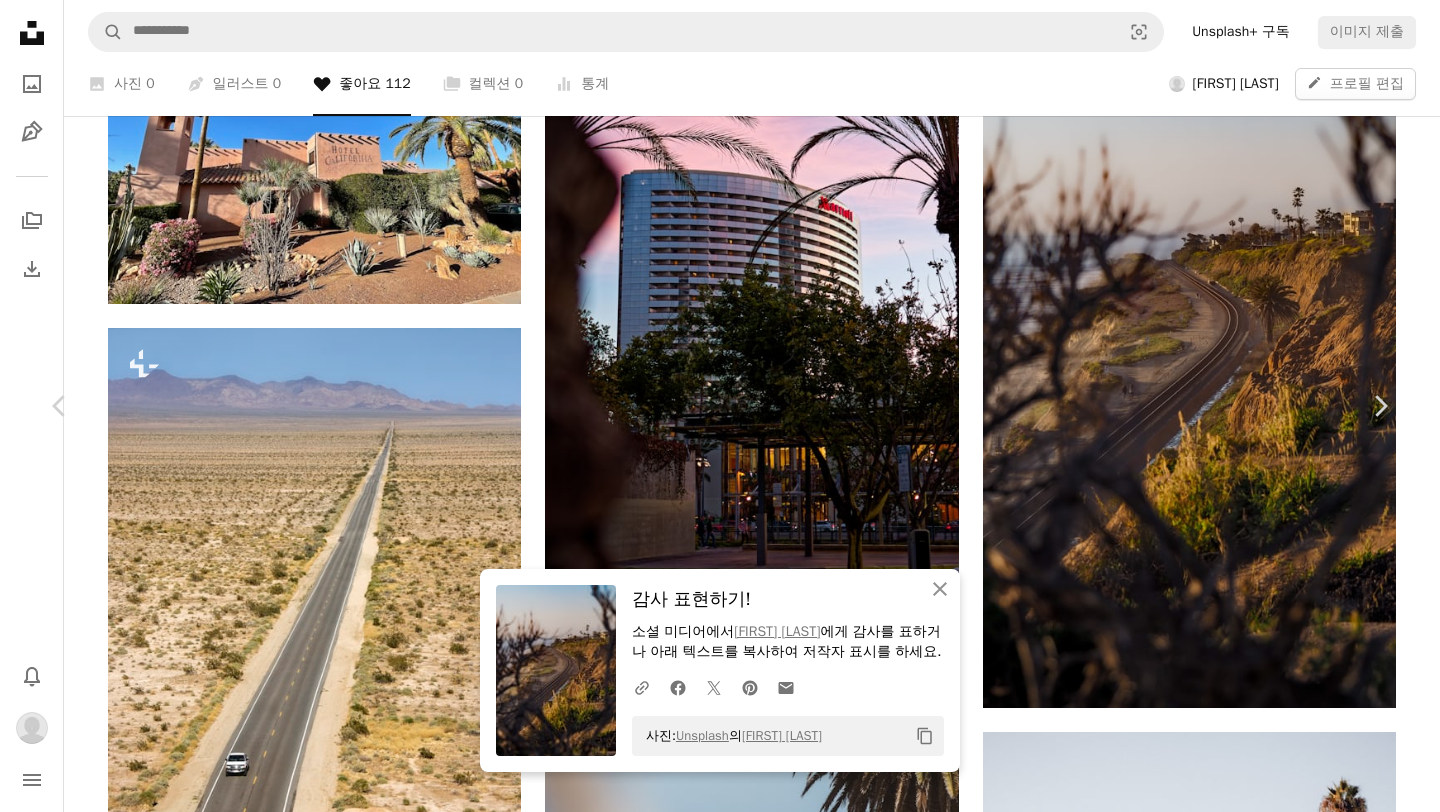 scroll, scrollTop: 456, scrollLeft: 0, axis: vertical 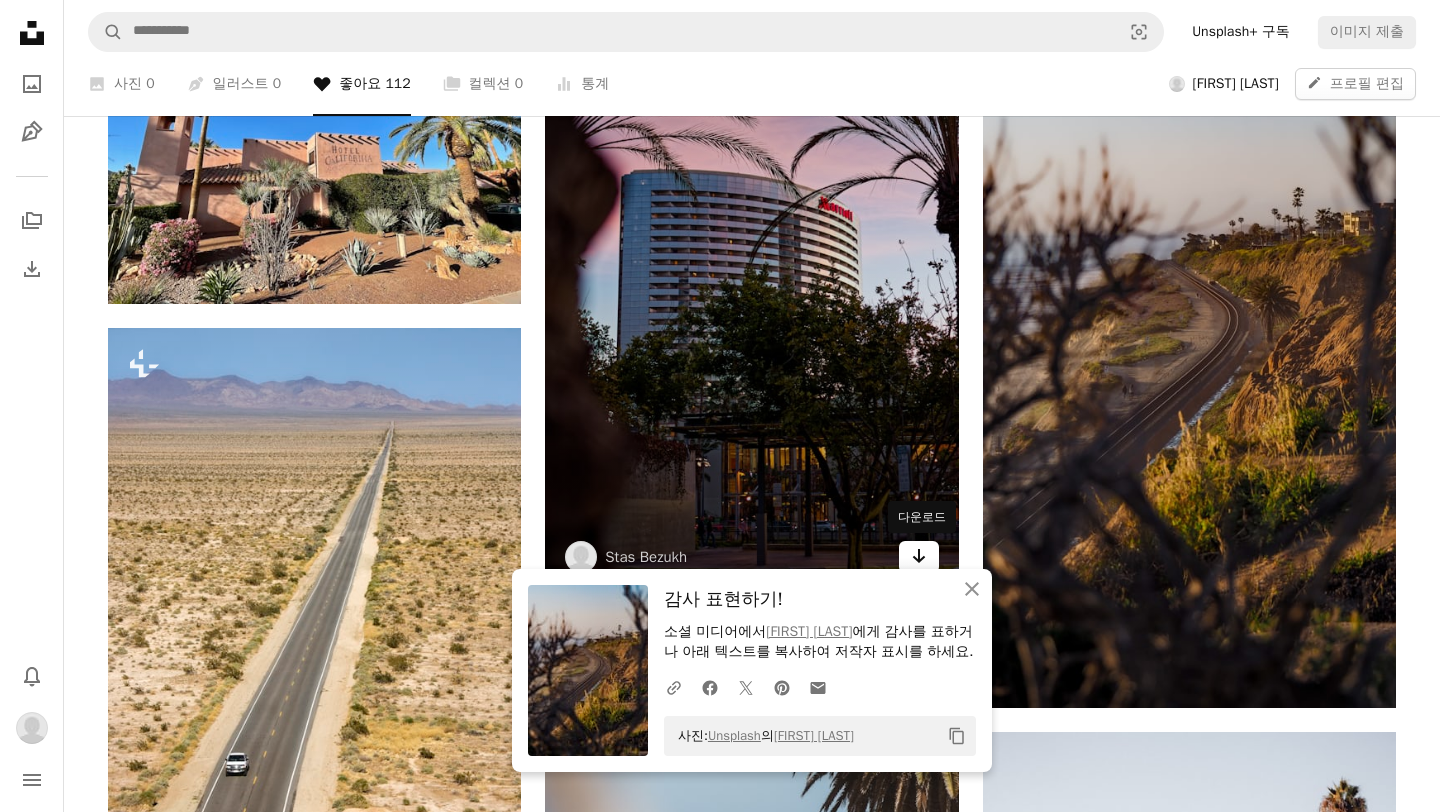 click on "Arrow pointing down" 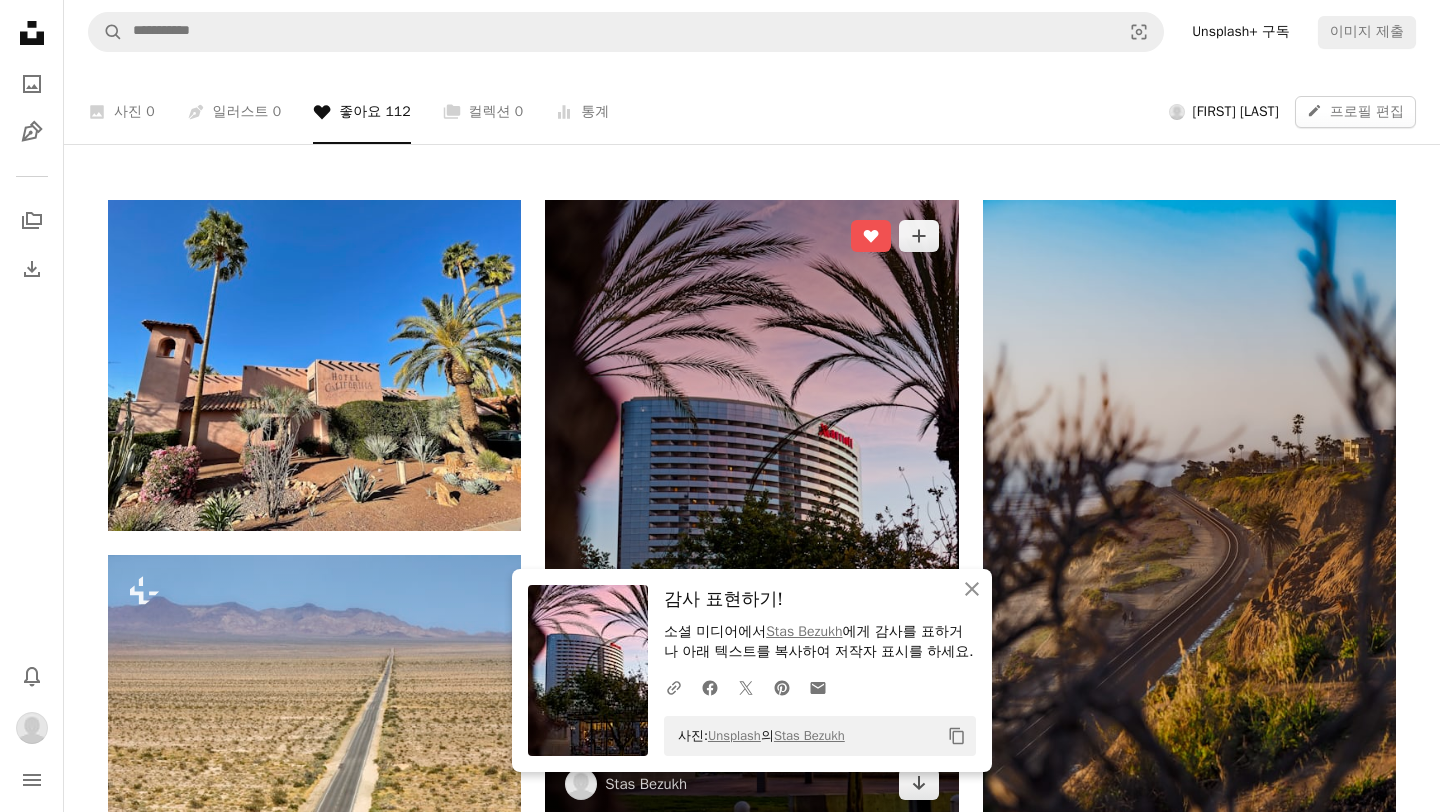 scroll, scrollTop: 295, scrollLeft: 0, axis: vertical 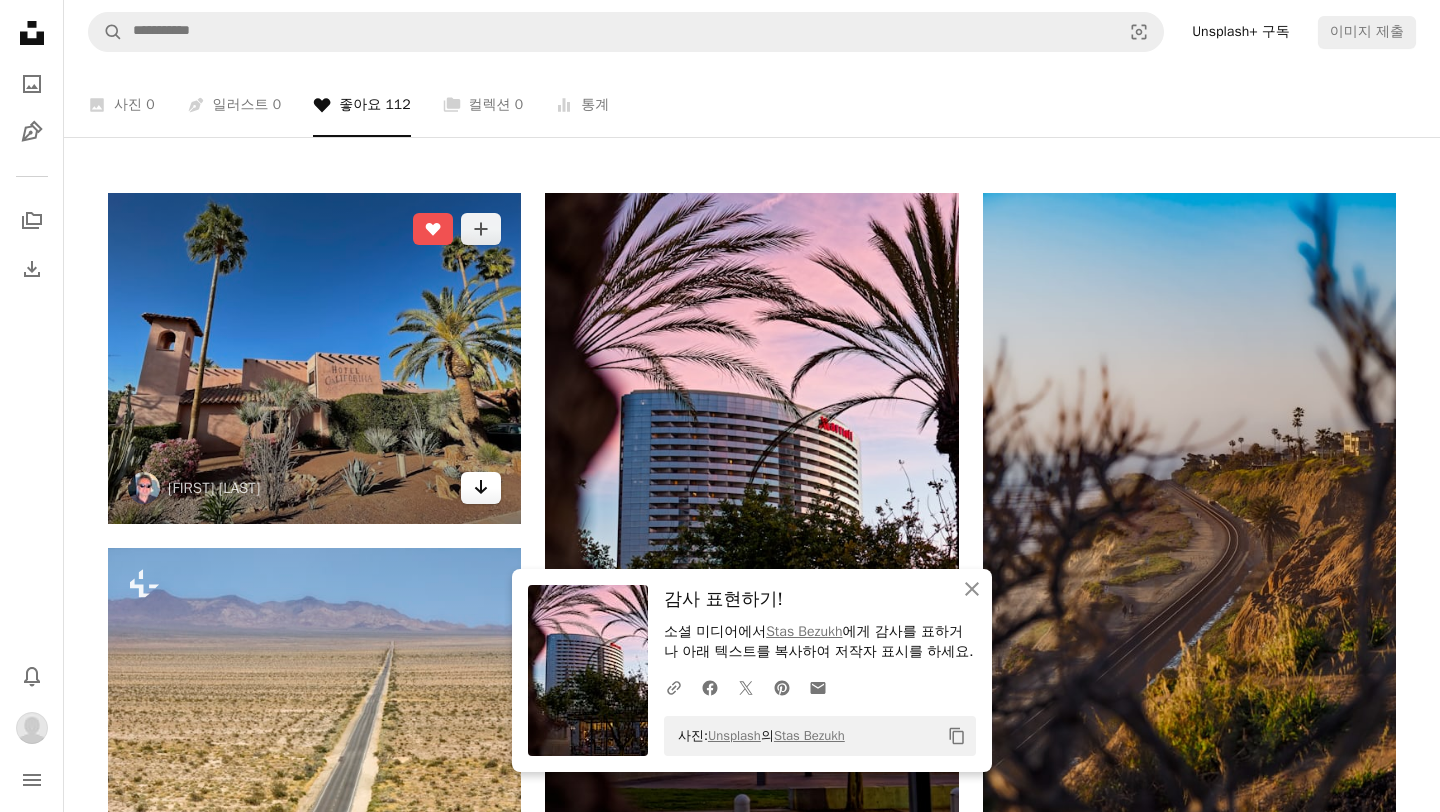 click on "Arrow pointing down" 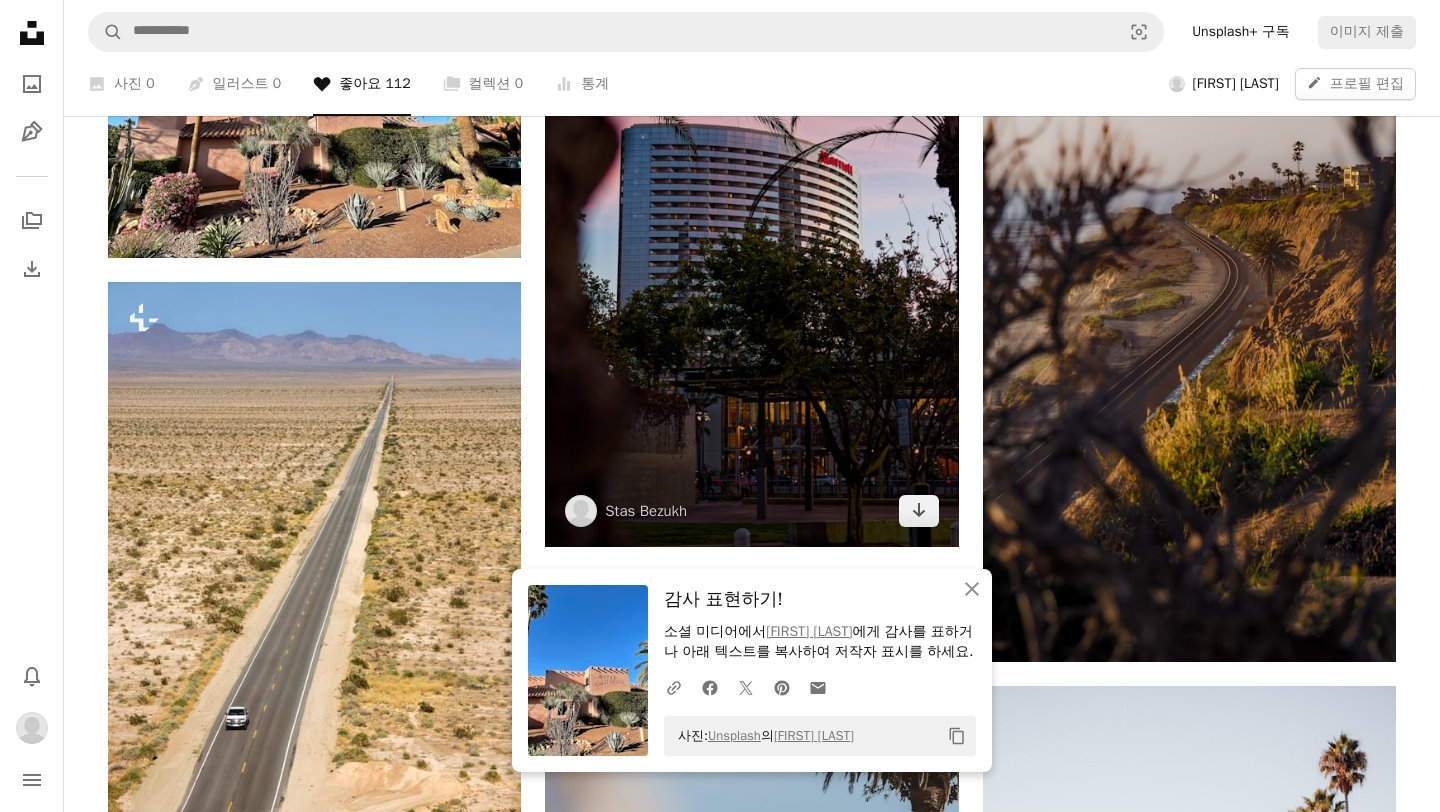 scroll, scrollTop: 581, scrollLeft: 0, axis: vertical 